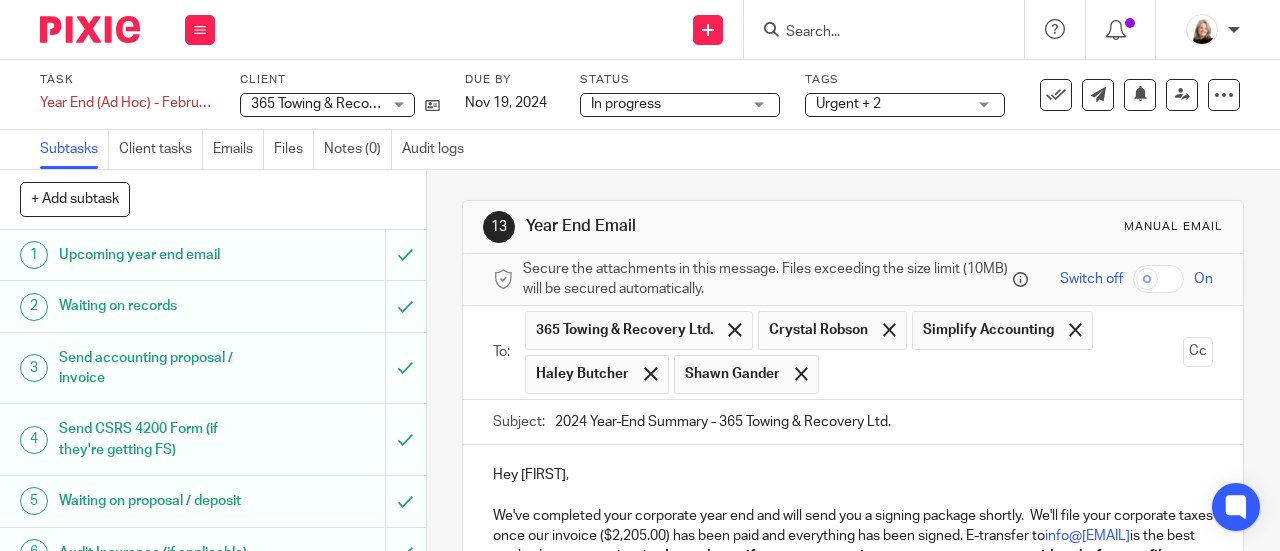 scroll, scrollTop: 0, scrollLeft: 0, axis: both 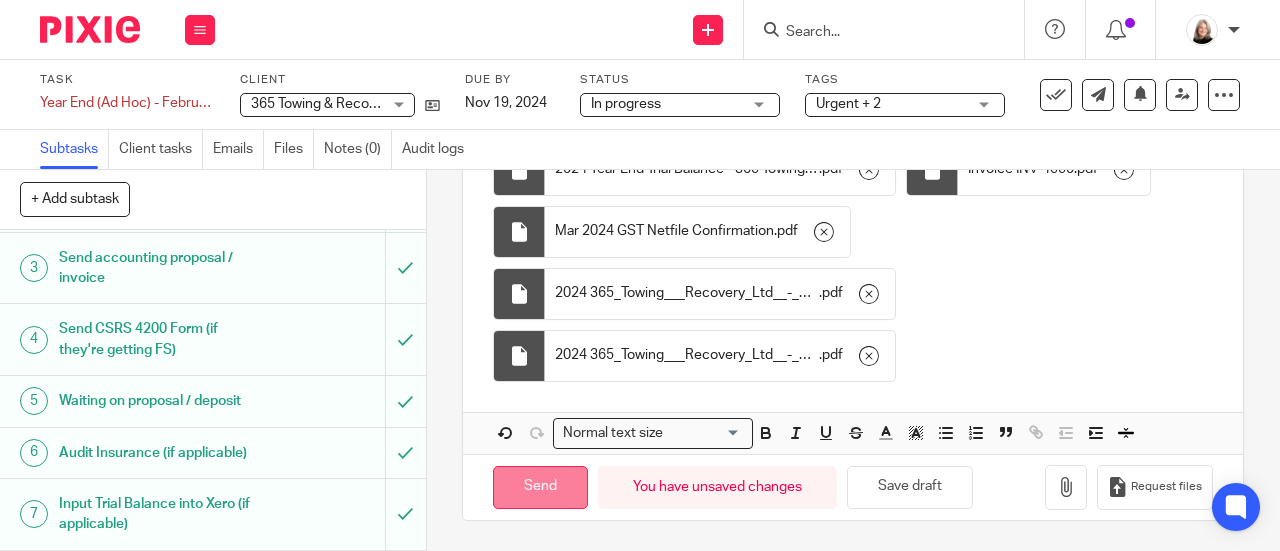 click on "Send" at bounding box center [540, 487] 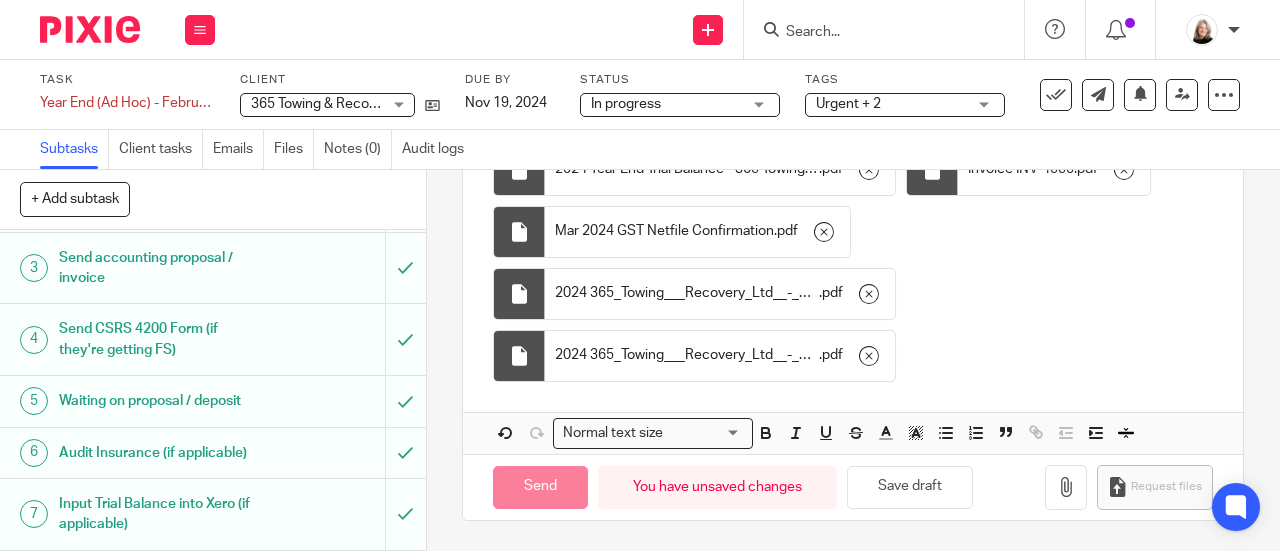 type on "Sent" 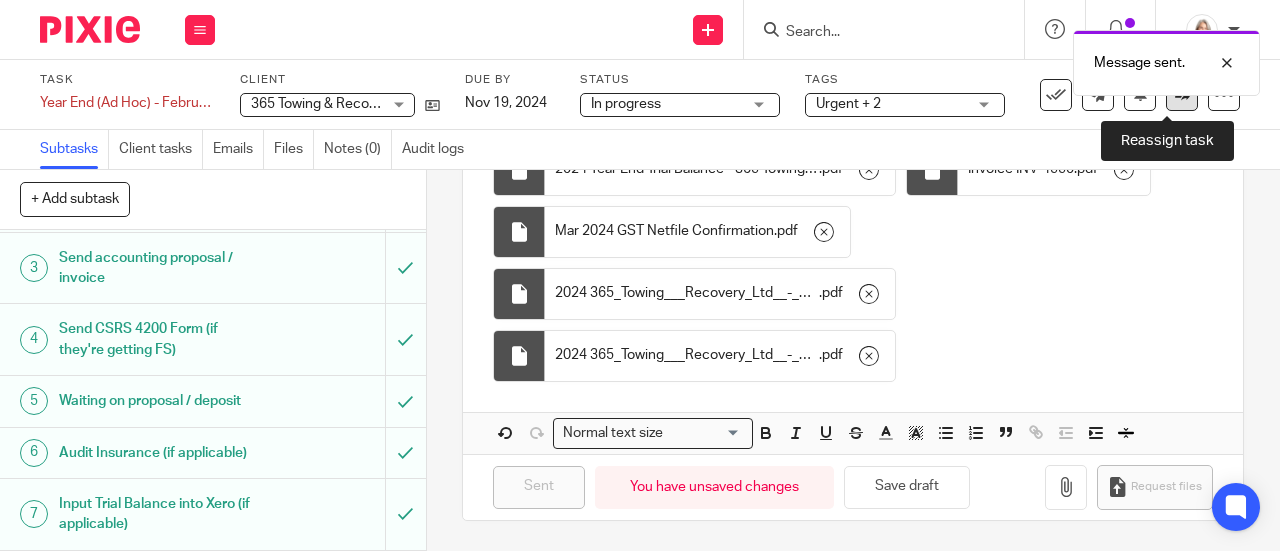 click at bounding box center (1182, 95) 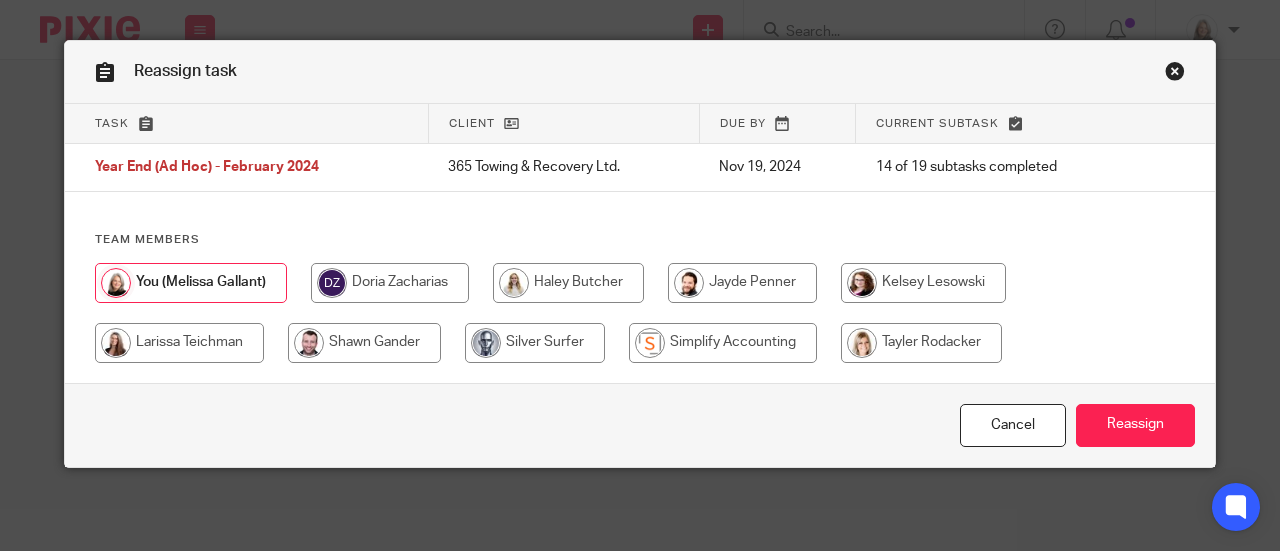 scroll, scrollTop: 0, scrollLeft: 0, axis: both 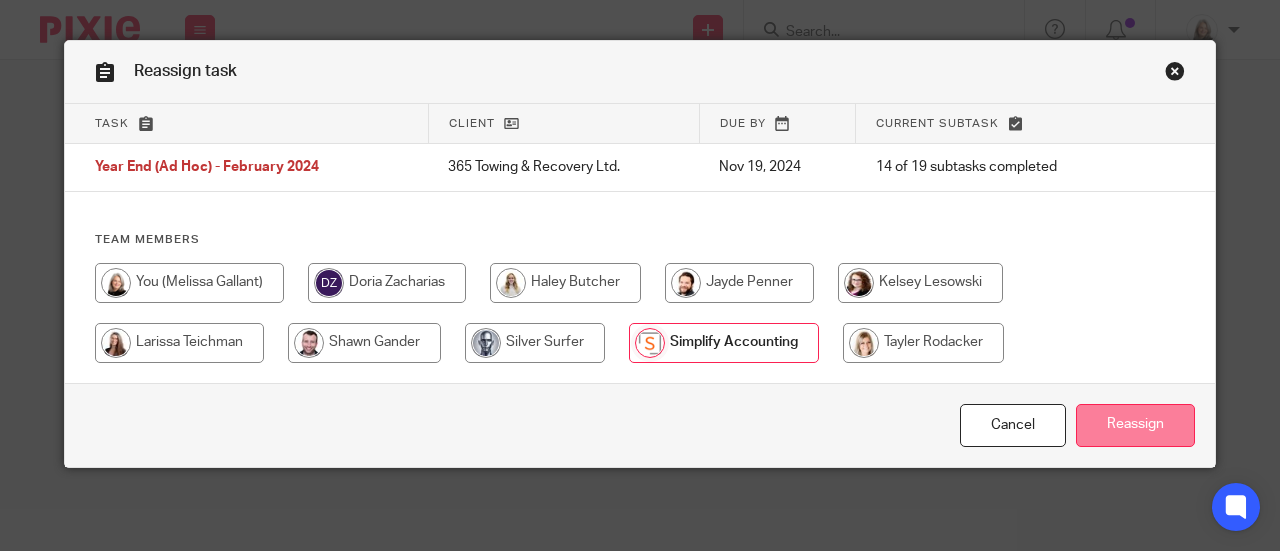 click on "Reassign" at bounding box center (1135, 425) 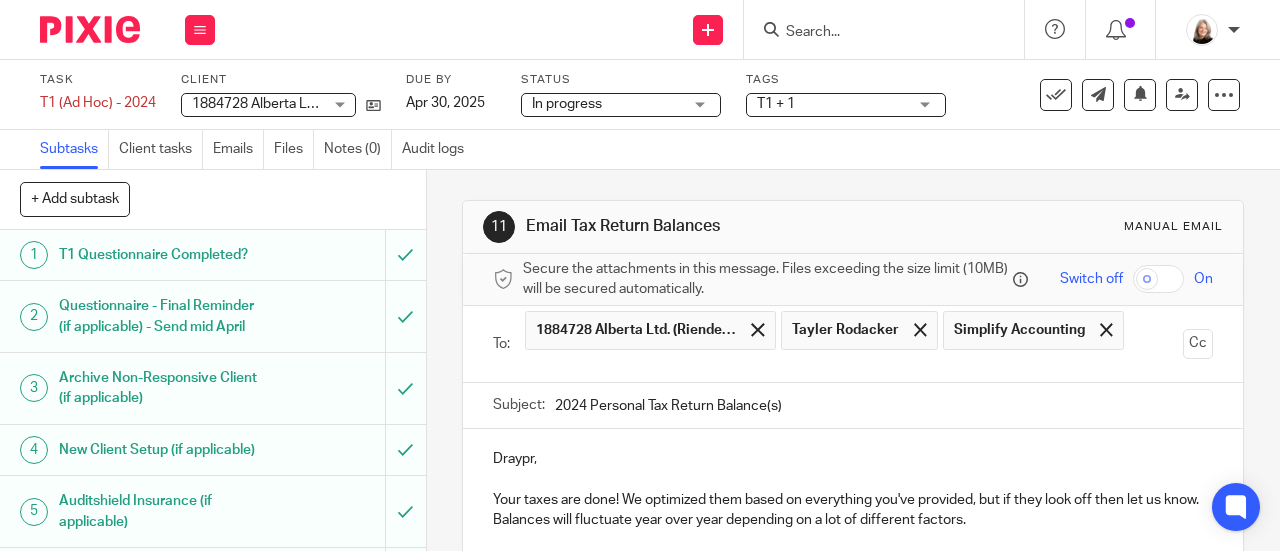 scroll, scrollTop: 0, scrollLeft: 0, axis: both 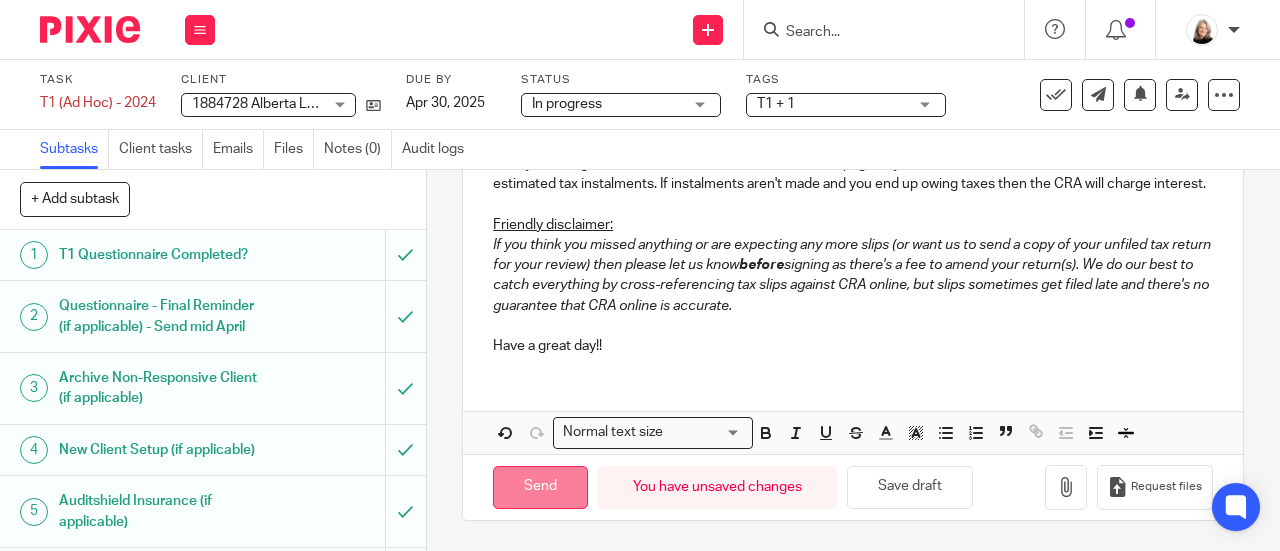 click on "Send" at bounding box center (540, 487) 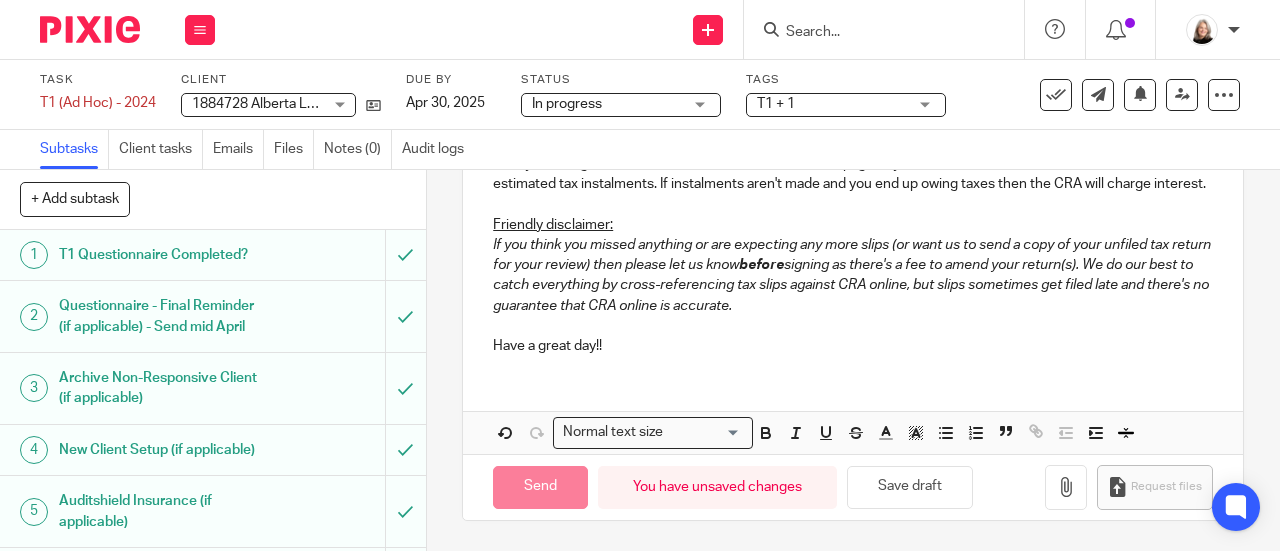 type on "Sent" 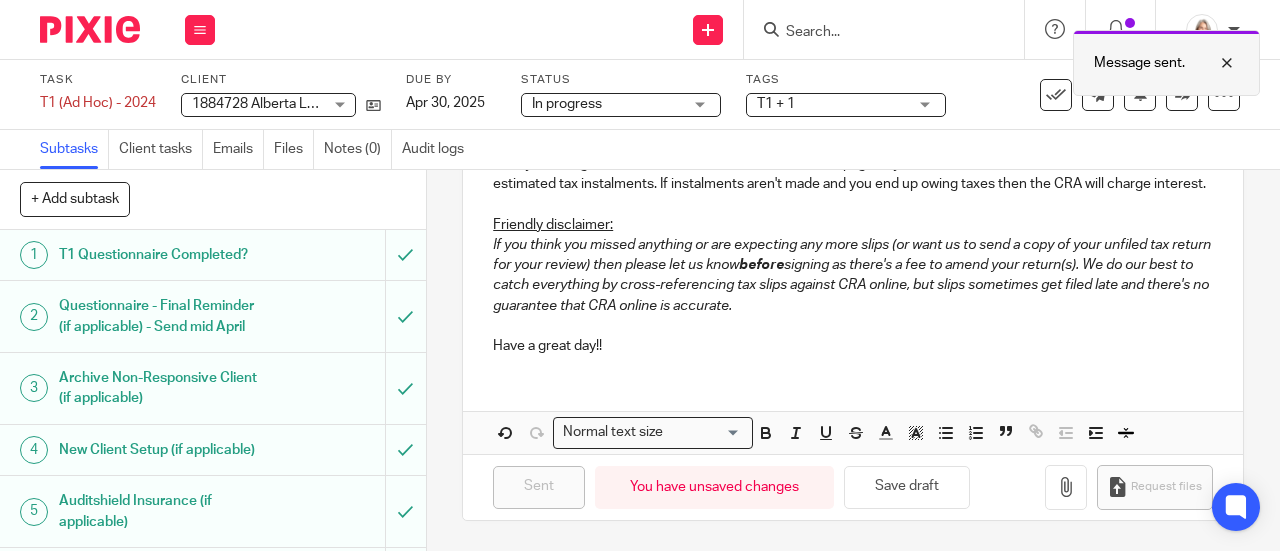click on "Message sent." at bounding box center [1166, 63] 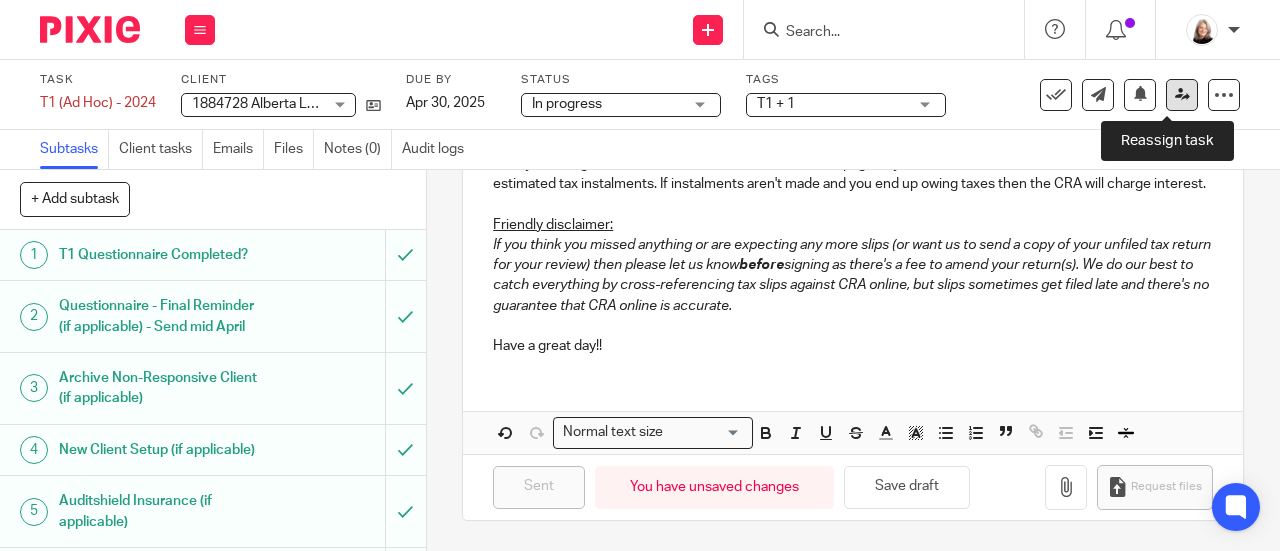 click at bounding box center (1182, 94) 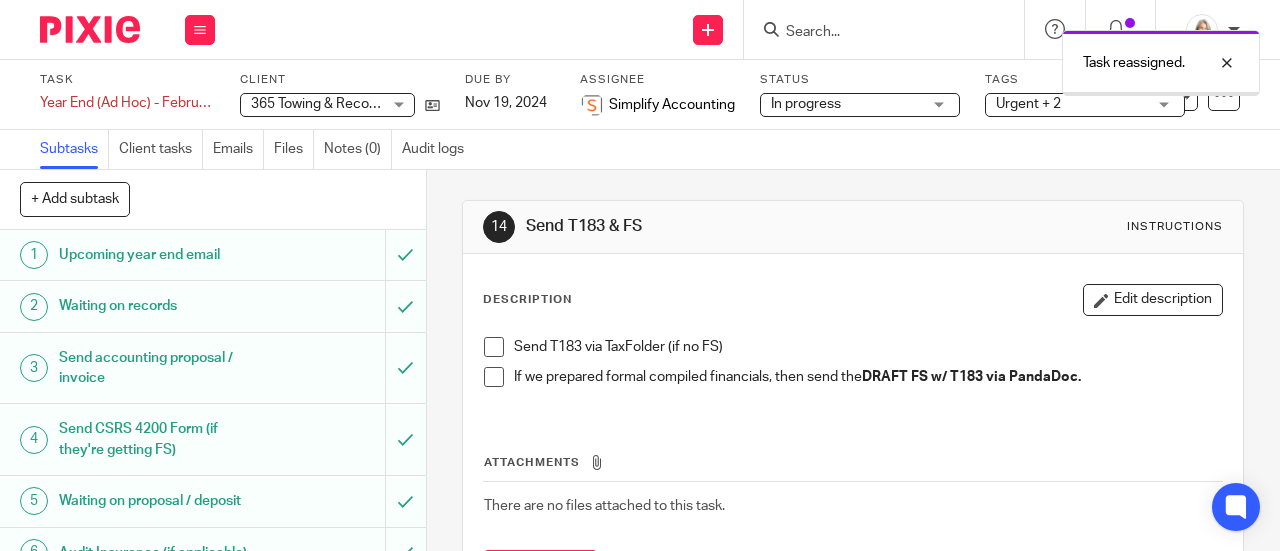 scroll, scrollTop: 0, scrollLeft: 0, axis: both 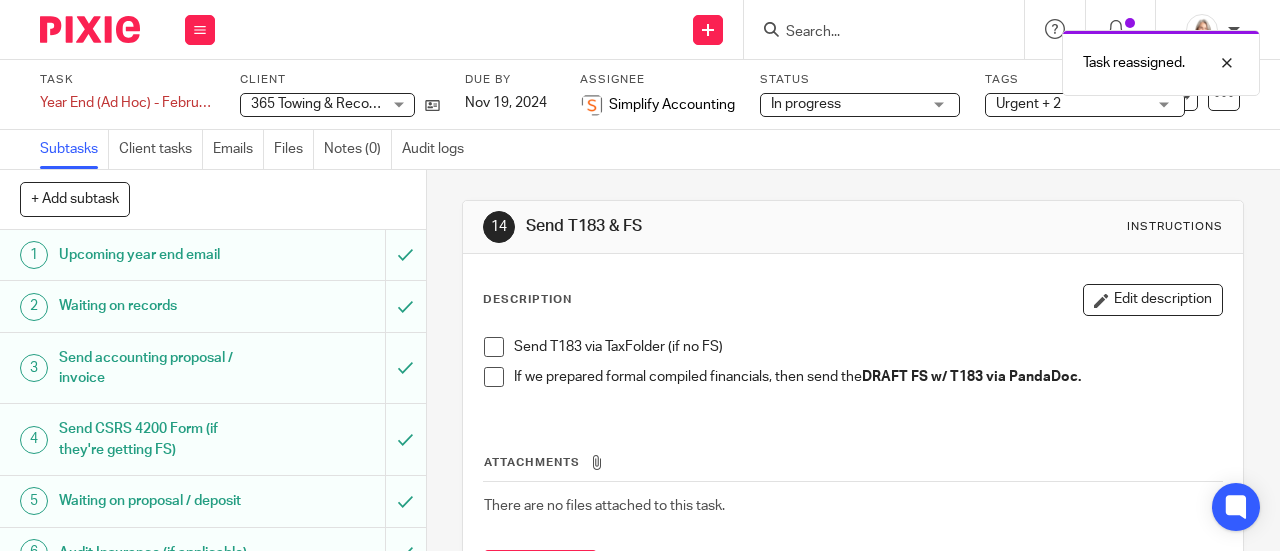 click at bounding box center [90, 29] 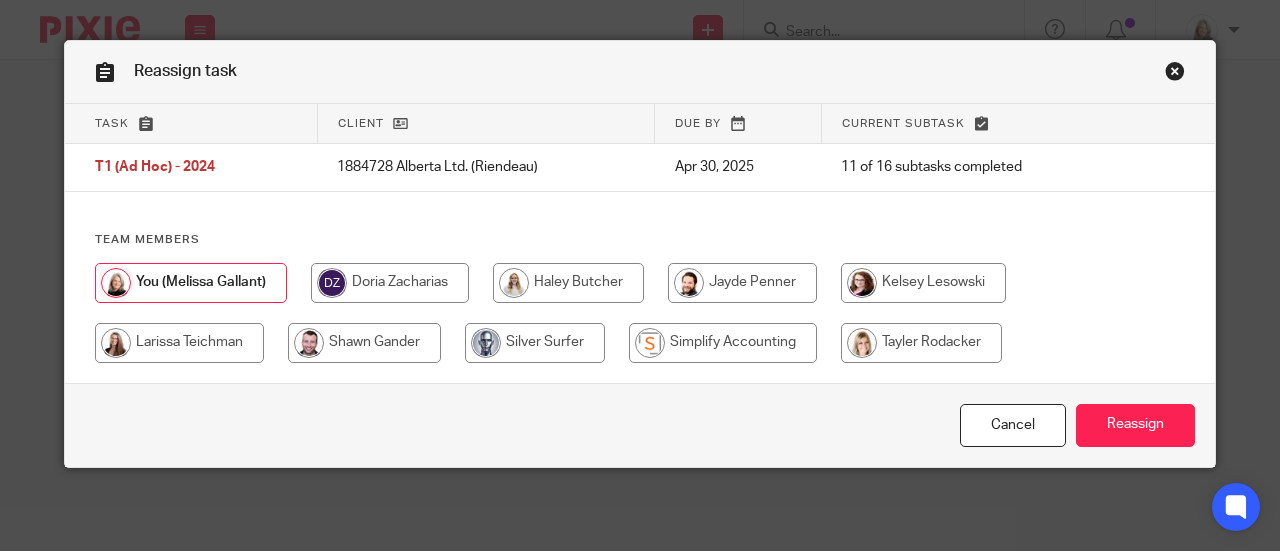 scroll, scrollTop: 0, scrollLeft: 0, axis: both 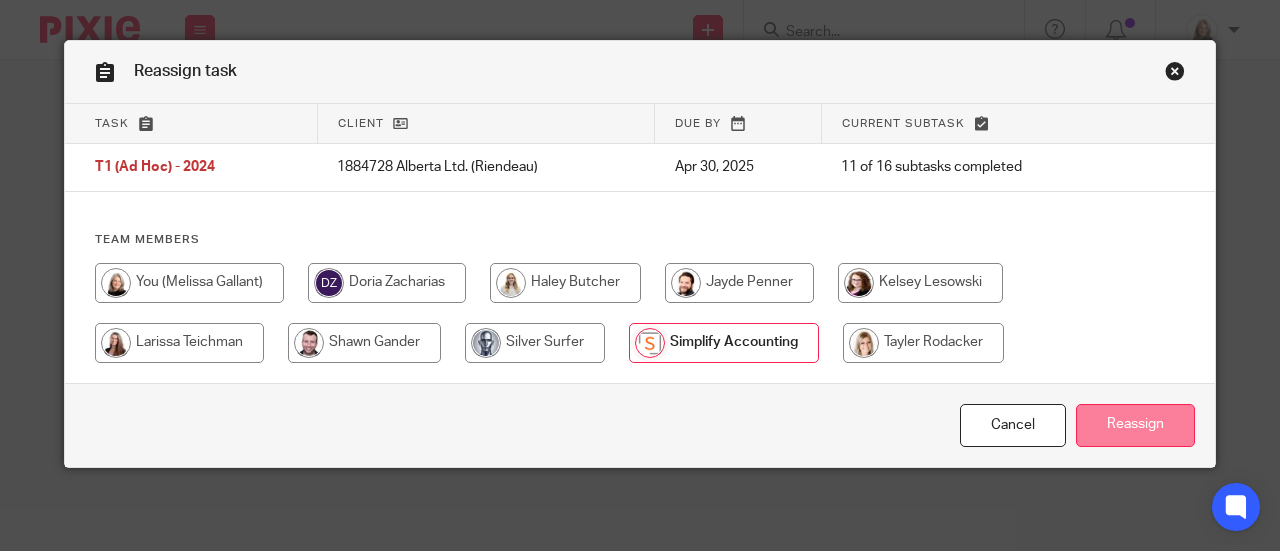 click on "Reassign" at bounding box center [1135, 425] 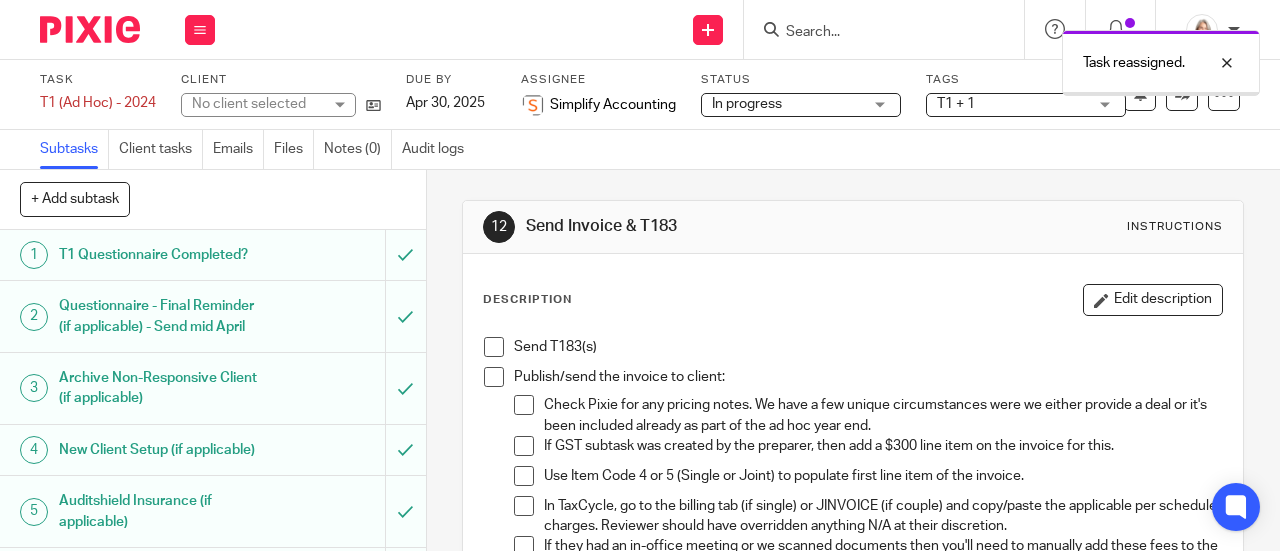 scroll, scrollTop: 0, scrollLeft: 0, axis: both 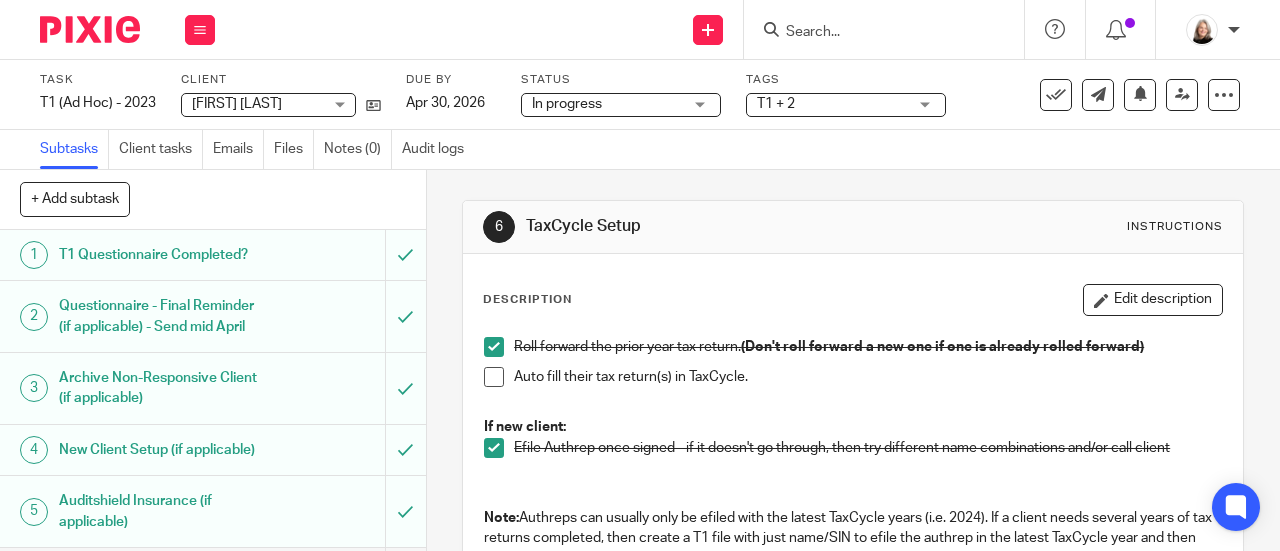 click at bounding box center [494, 377] 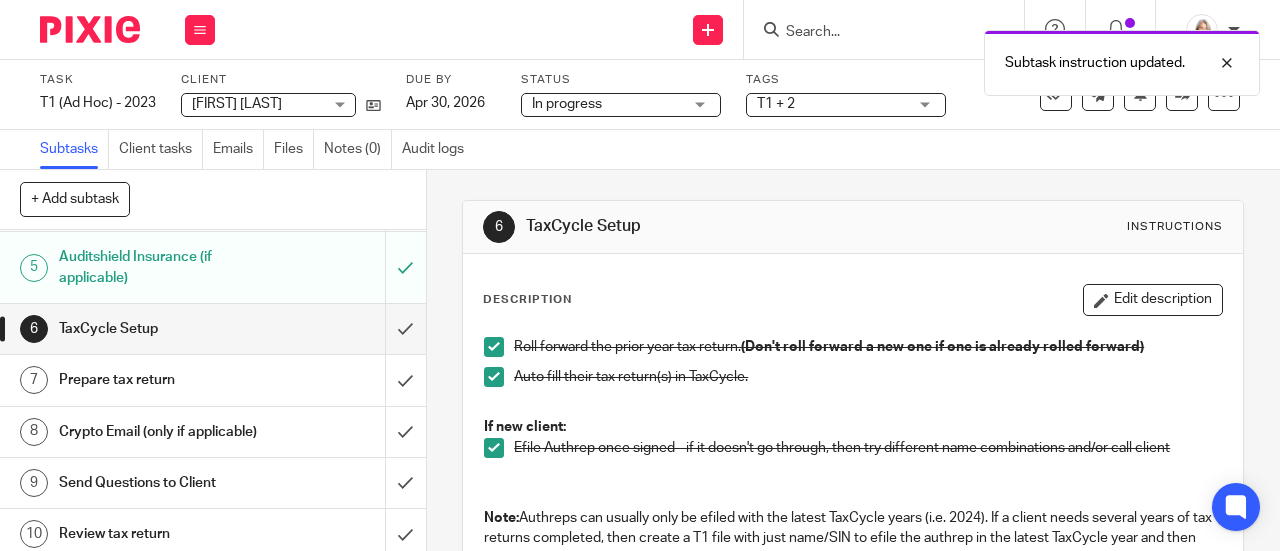 scroll, scrollTop: 300, scrollLeft: 0, axis: vertical 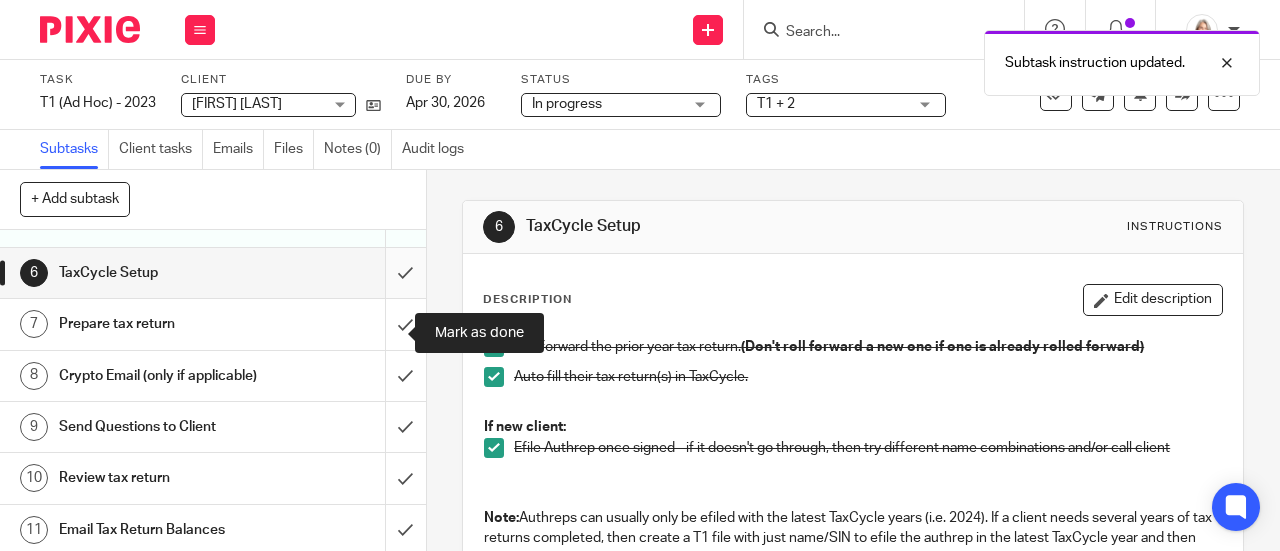 click at bounding box center [213, 273] 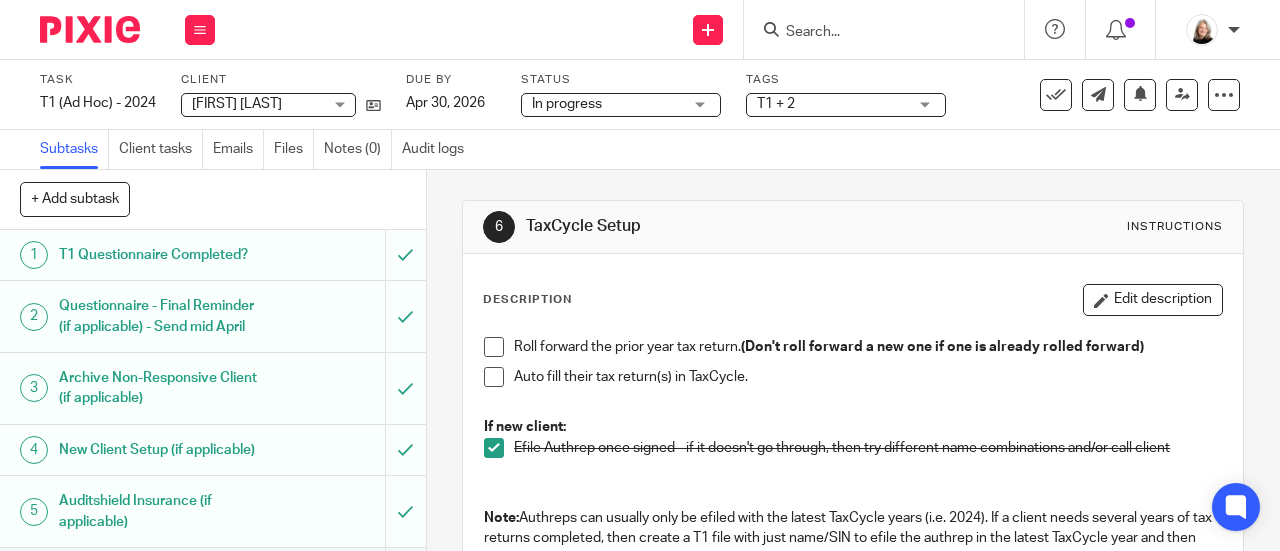 scroll, scrollTop: 0, scrollLeft: 0, axis: both 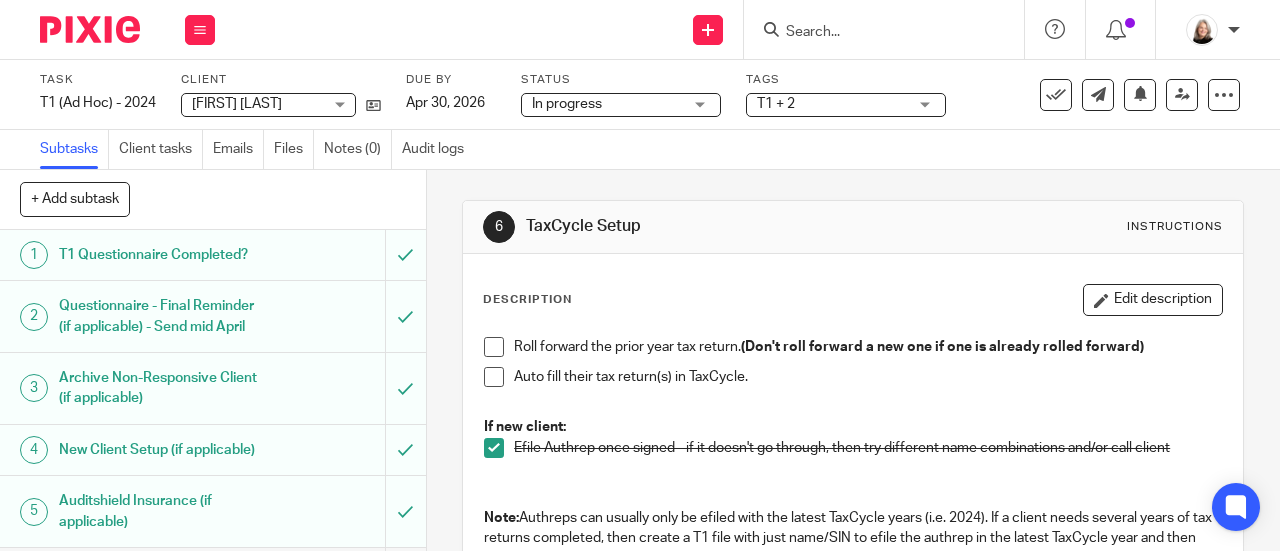 click at bounding box center (494, 347) 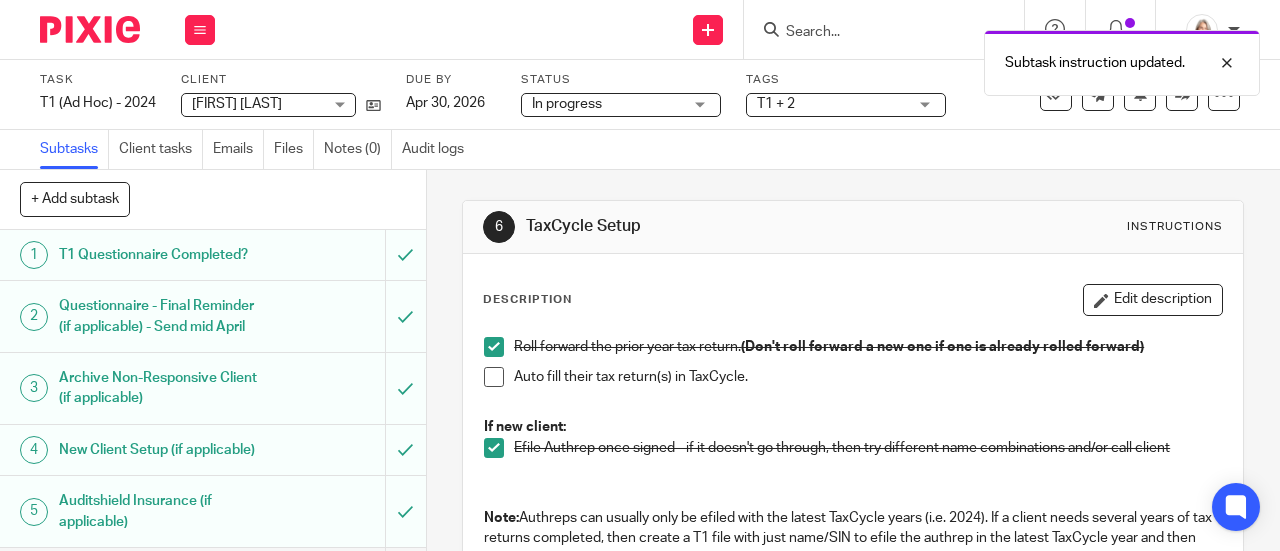 click at bounding box center [494, 377] 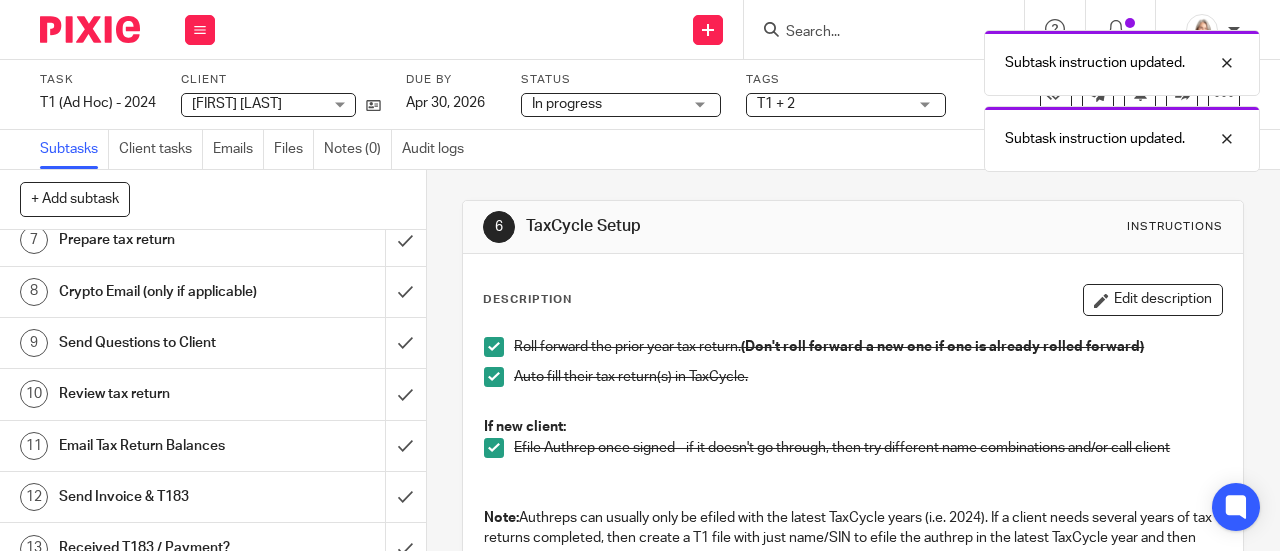 scroll, scrollTop: 300, scrollLeft: 0, axis: vertical 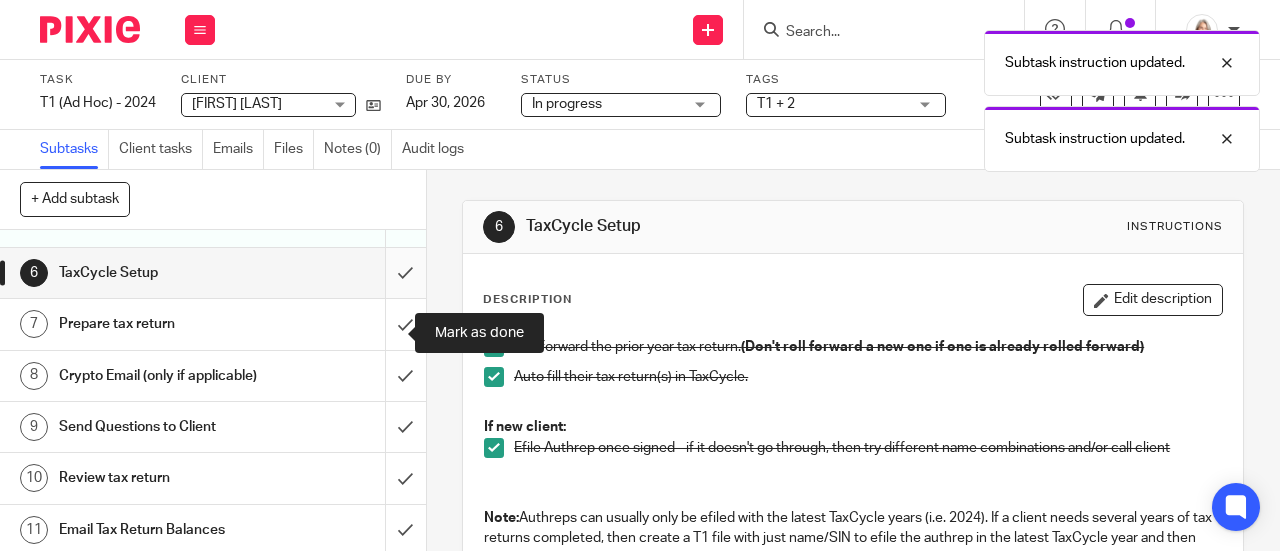 click at bounding box center [213, 273] 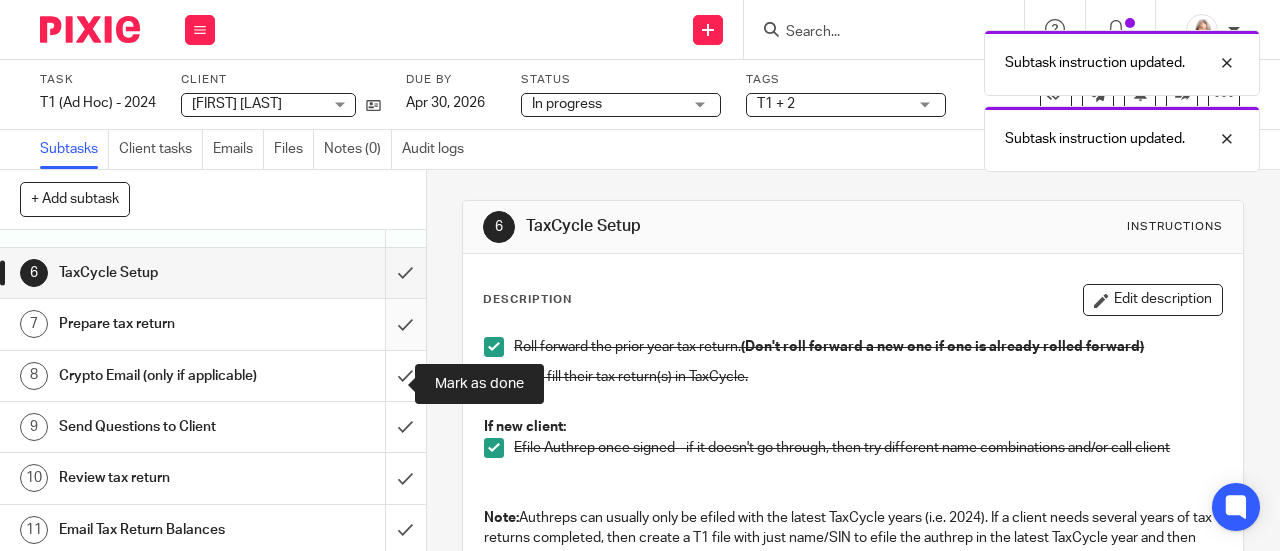 click at bounding box center (213, 324) 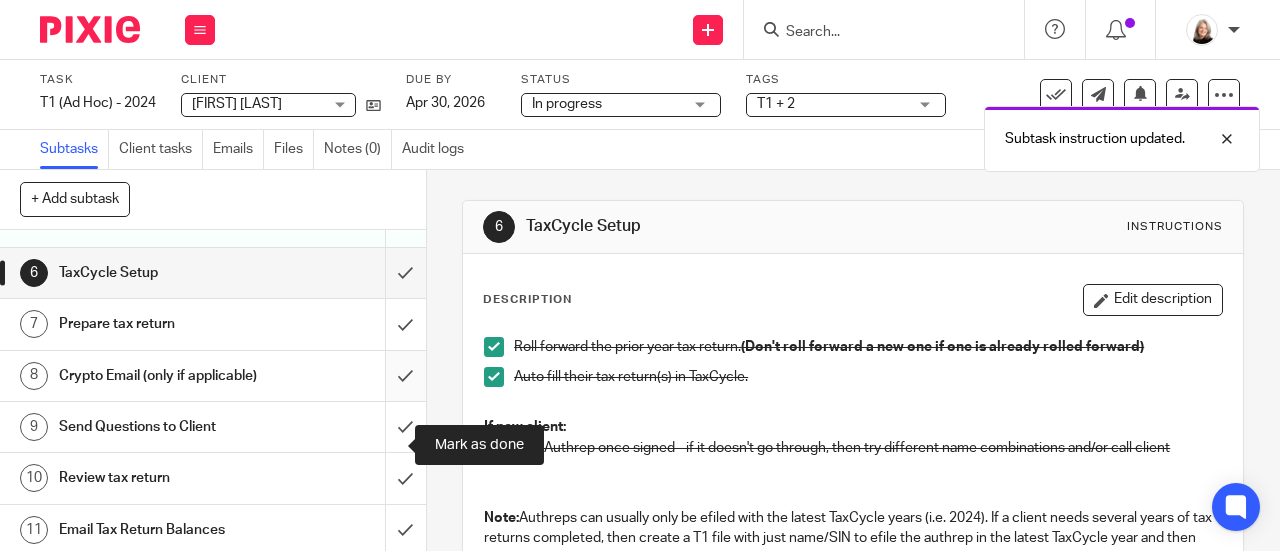 click at bounding box center (213, 376) 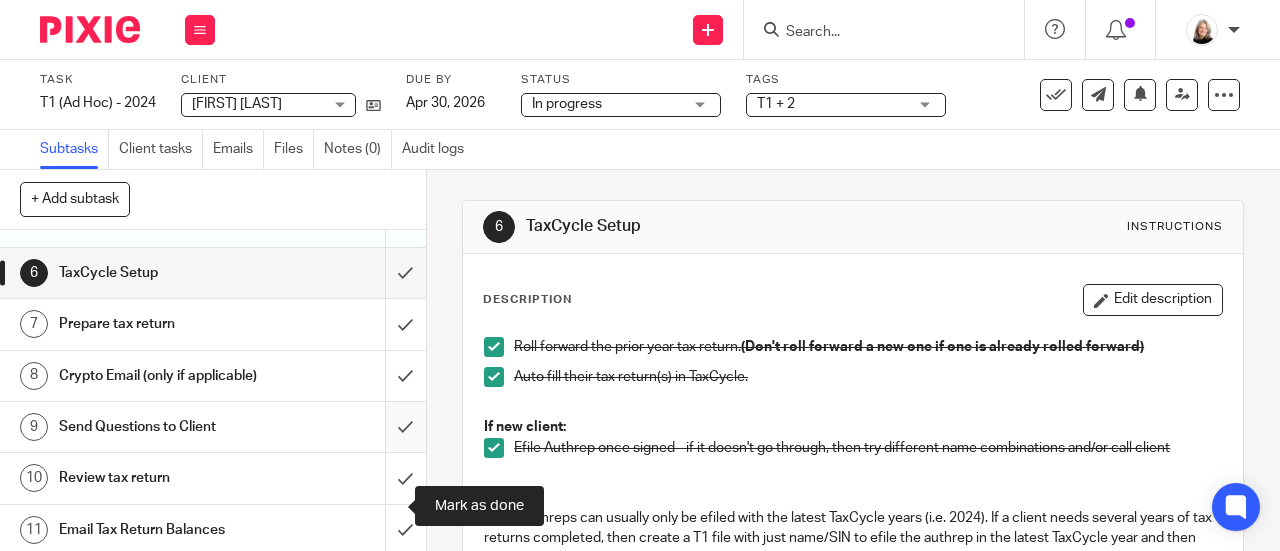click at bounding box center [213, 427] 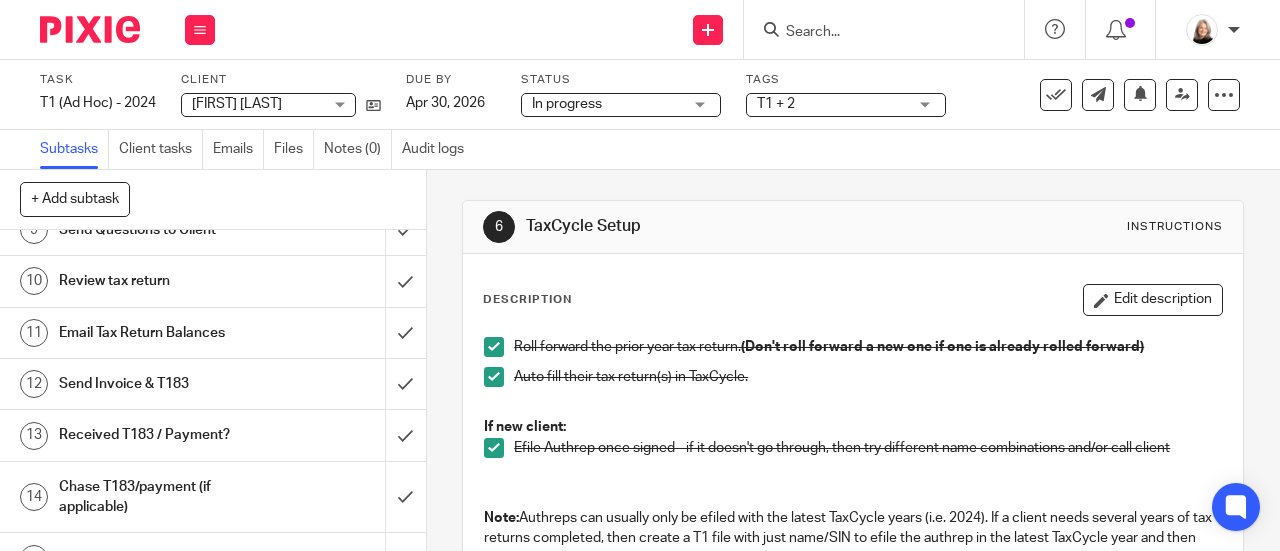 scroll, scrollTop: 500, scrollLeft: 0, axis: vertical 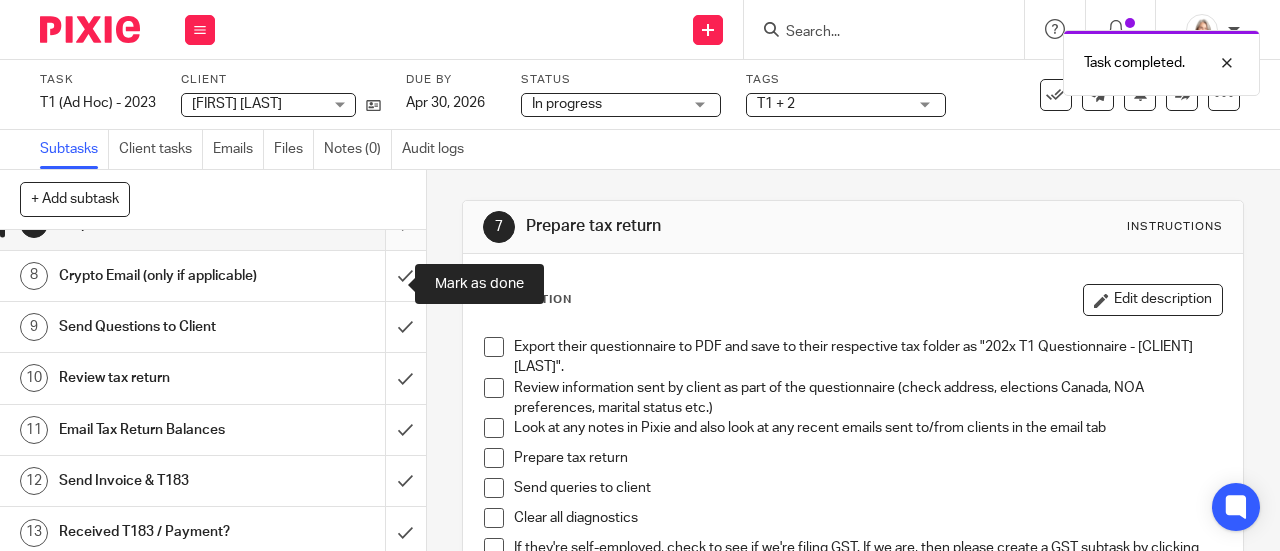 click at bounding box center [213, 224] 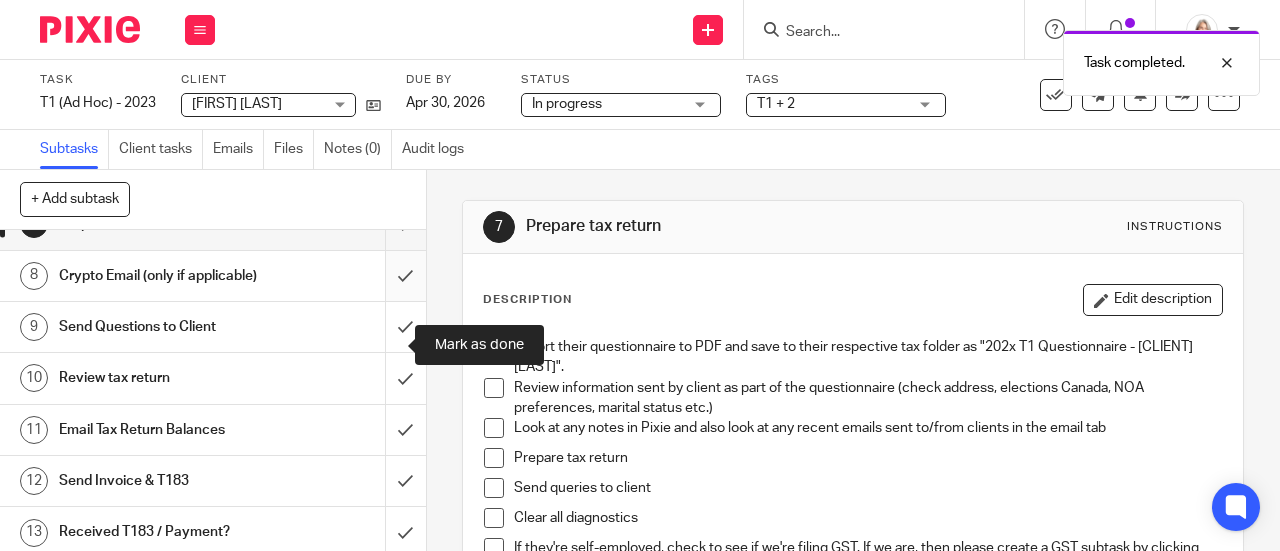 click at bounding box center [213, 276] 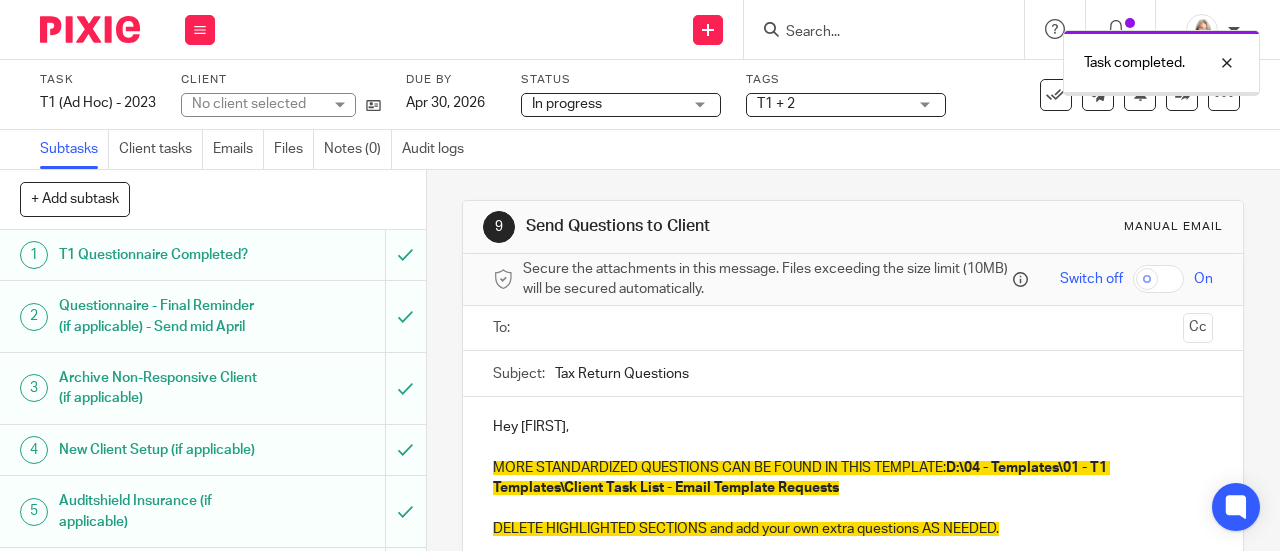 scroll, scrollTop: 0, scrollLeft: 0, axis: both 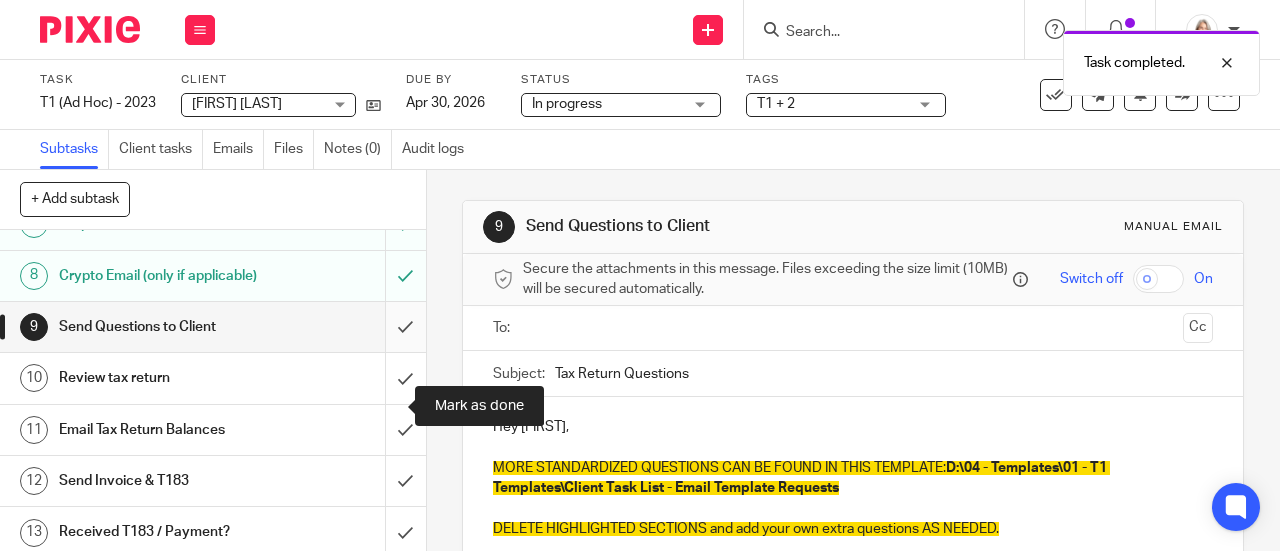 click at bounding box center [213, 327] 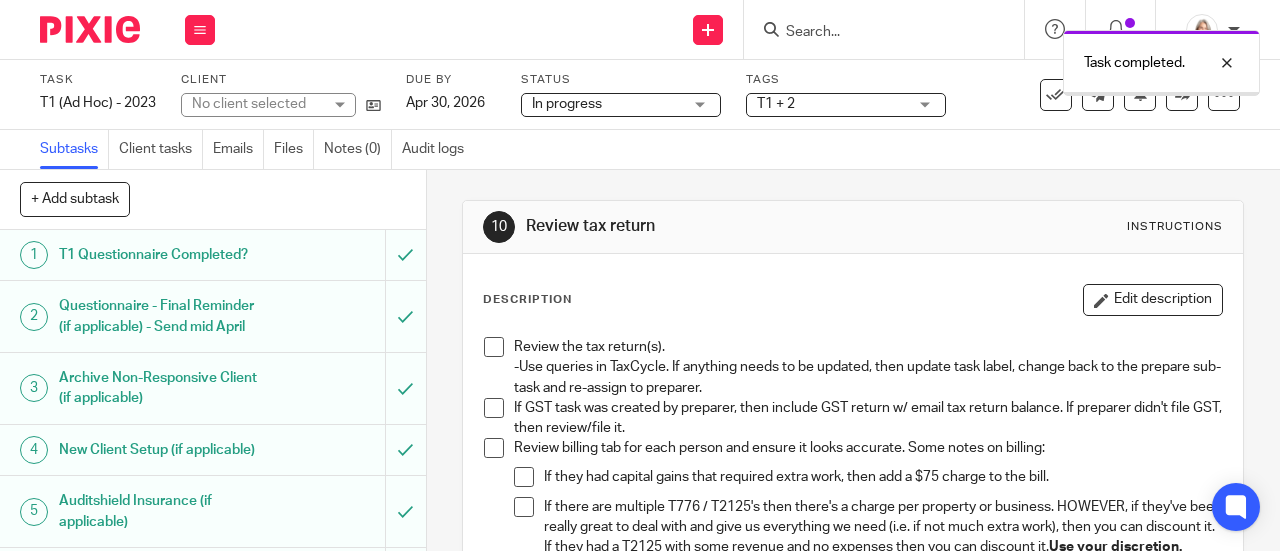 scroll, scrollTop: 0, scrollLeft: 0, axis: both 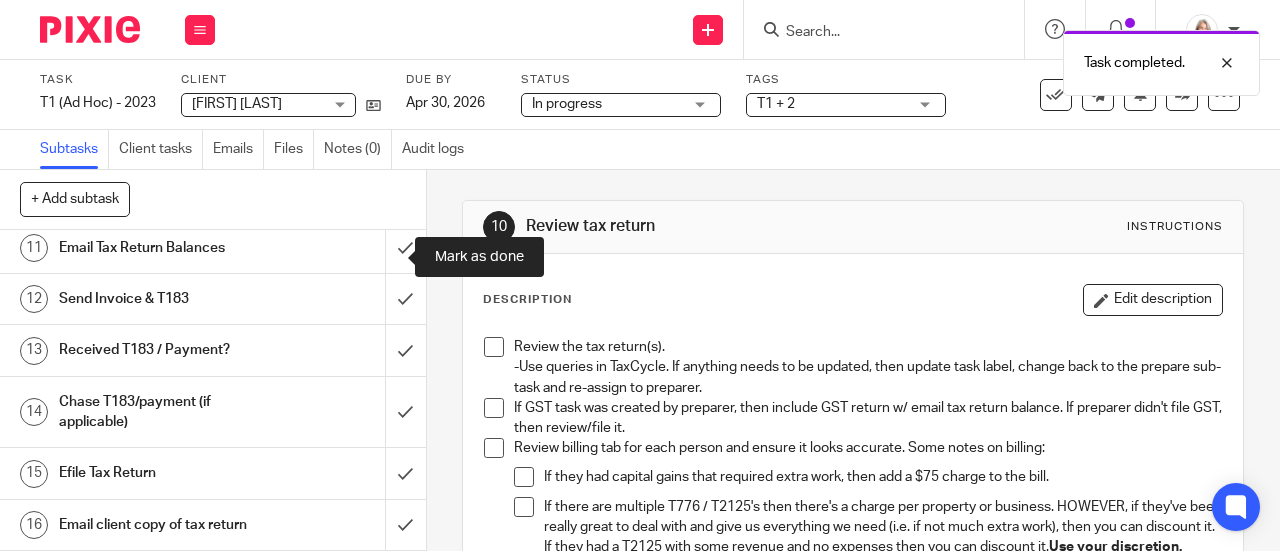 click at bounding box center (213, 196) 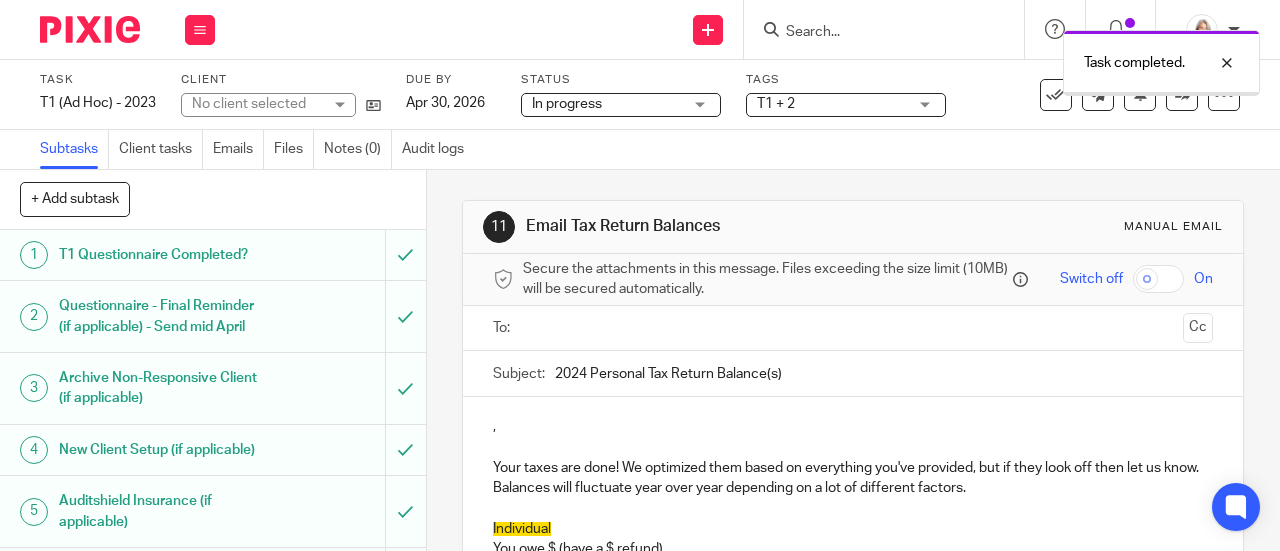 scroll, scrollTop: 0, scrollLeft: 0, axis: both 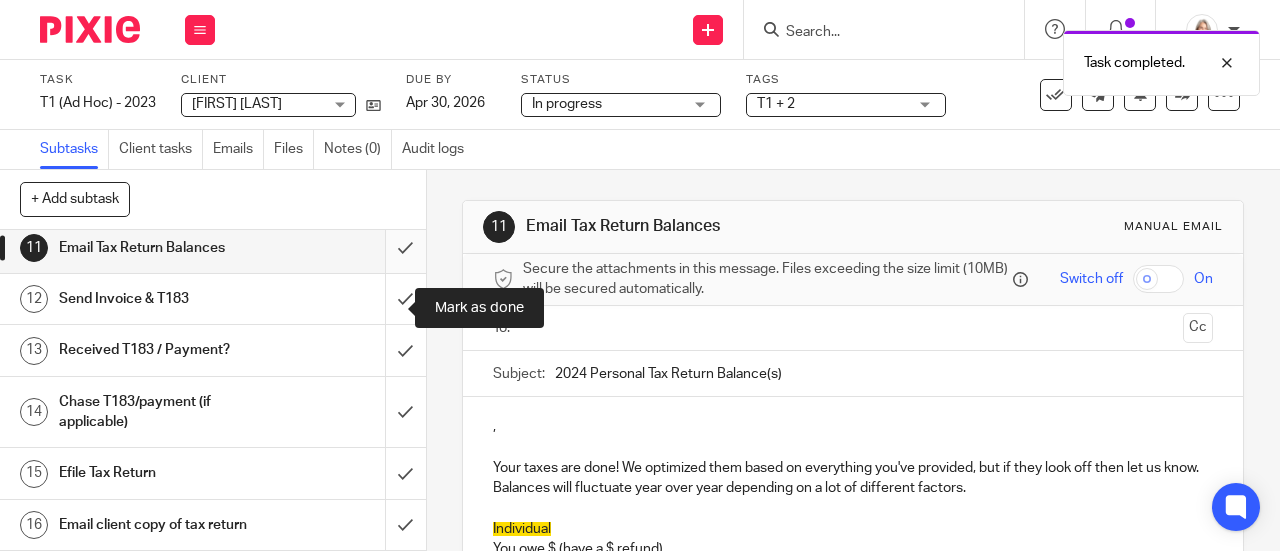 click at bounding box center [213, 248] 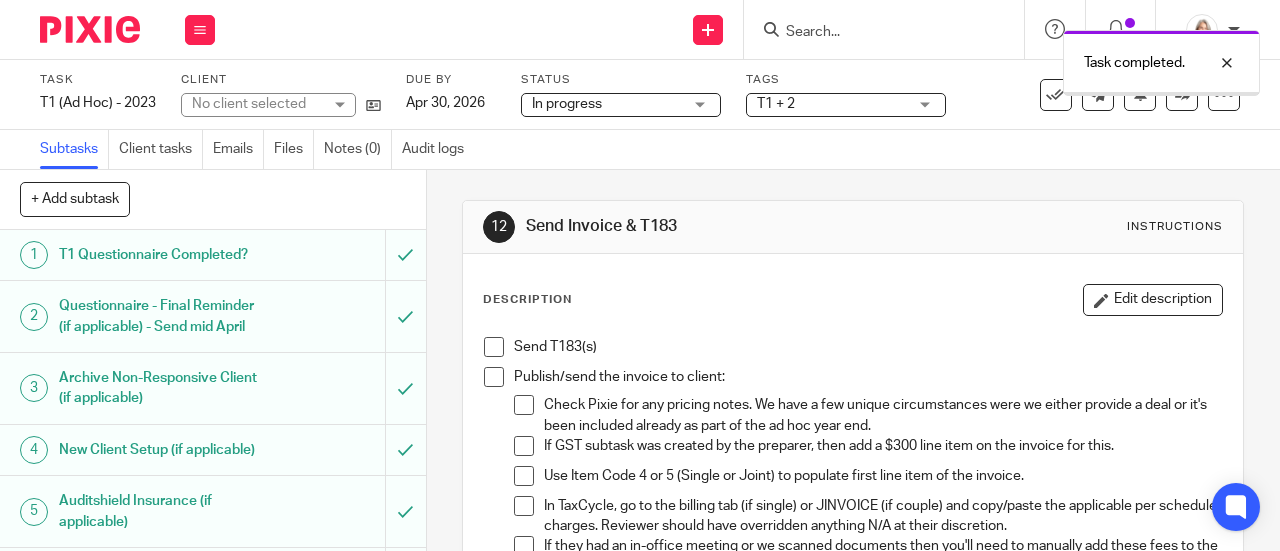 scroll, scrollTop: 0, scrollLeft: 0, axis: both 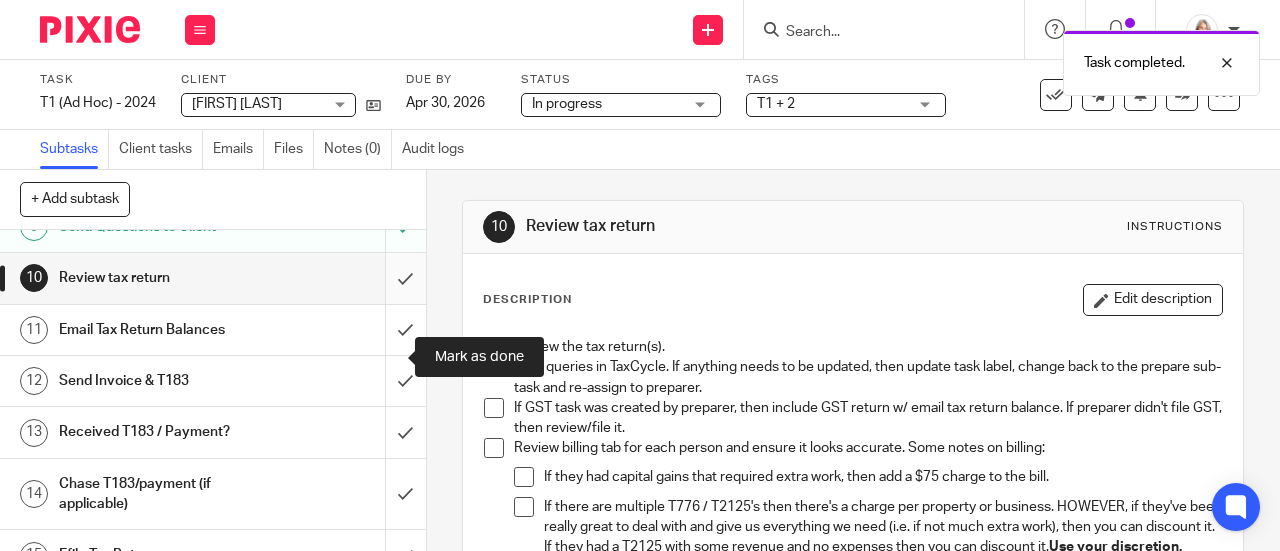 click at bounding box center [213, 278] 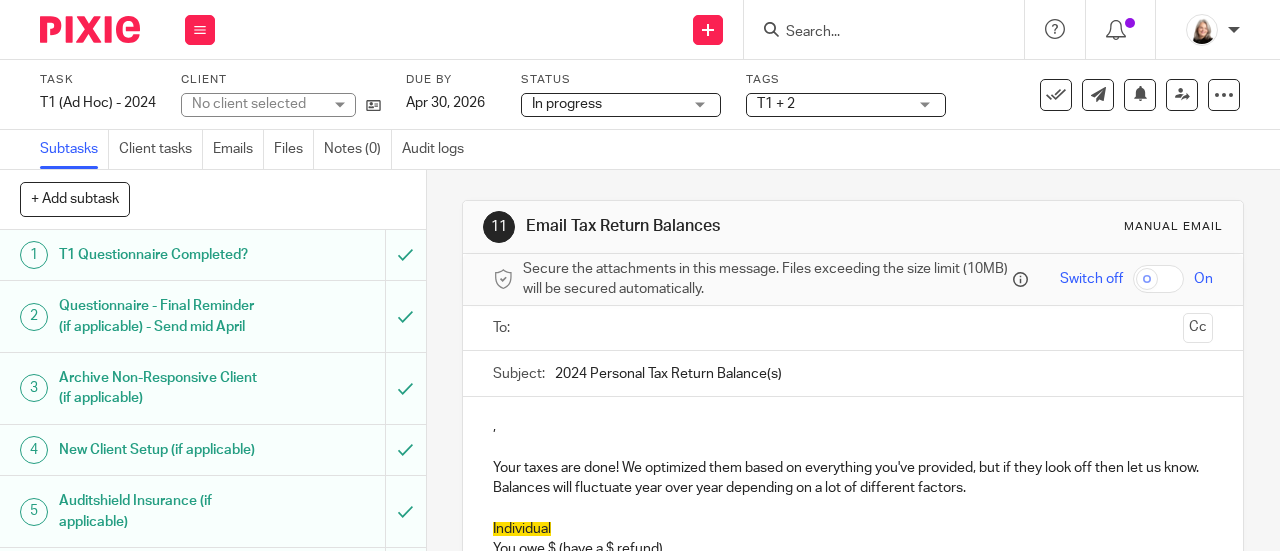 scroll, scrollTop: 0, scrollLeft: 0, axis: both 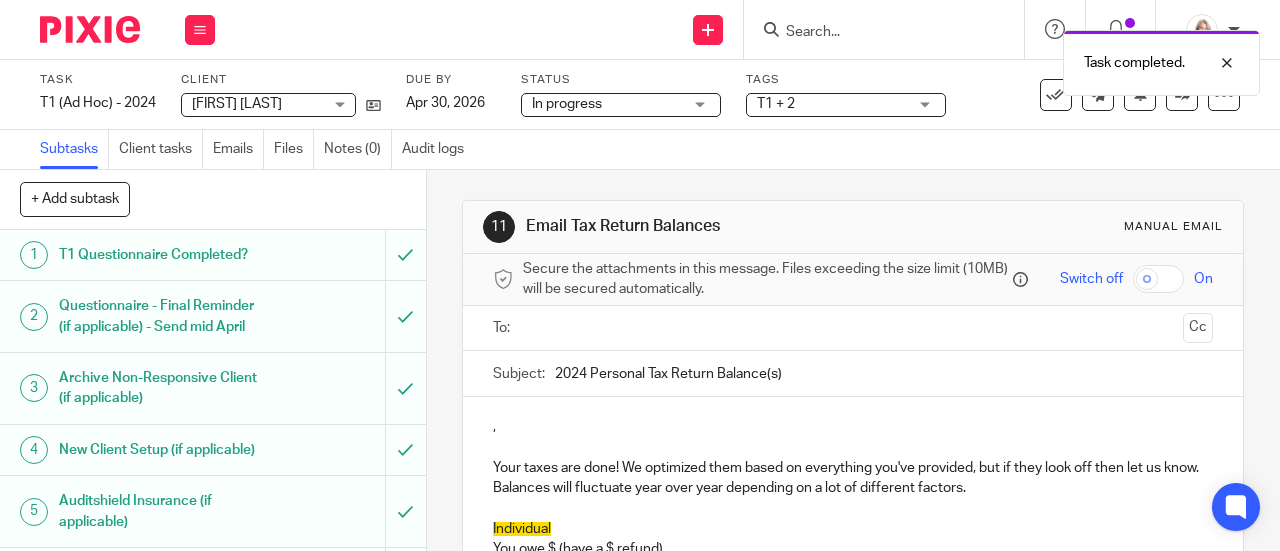 click on "2024 Personal Tax Return Balance(s)" at bounding box center [884, 373] 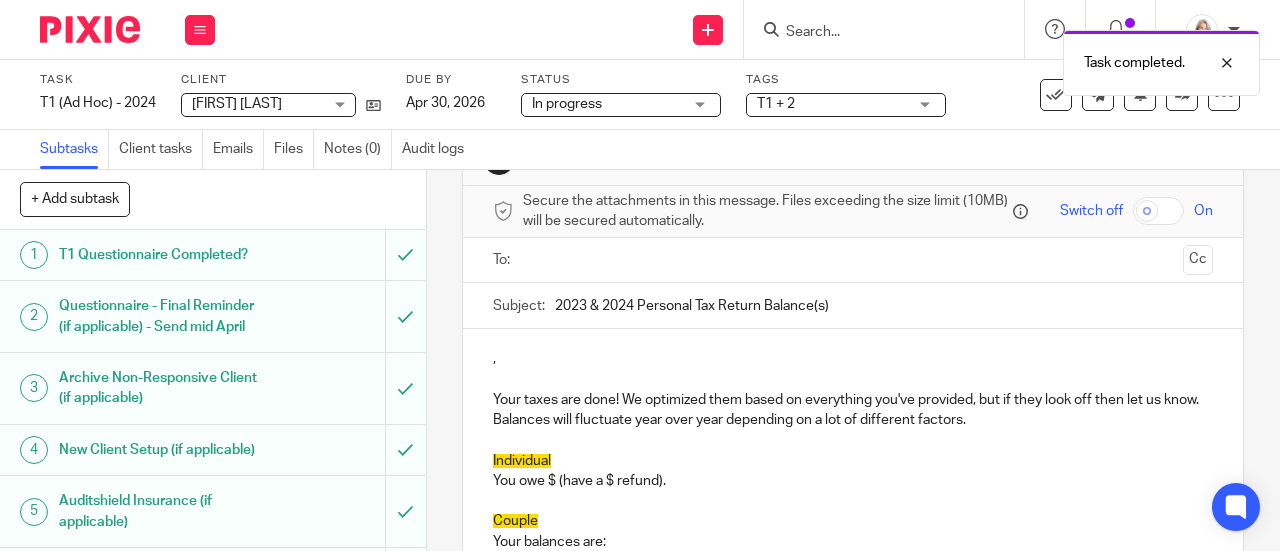 scroll, scrollTop: 100, scrollLeft: 0, axis: vertical 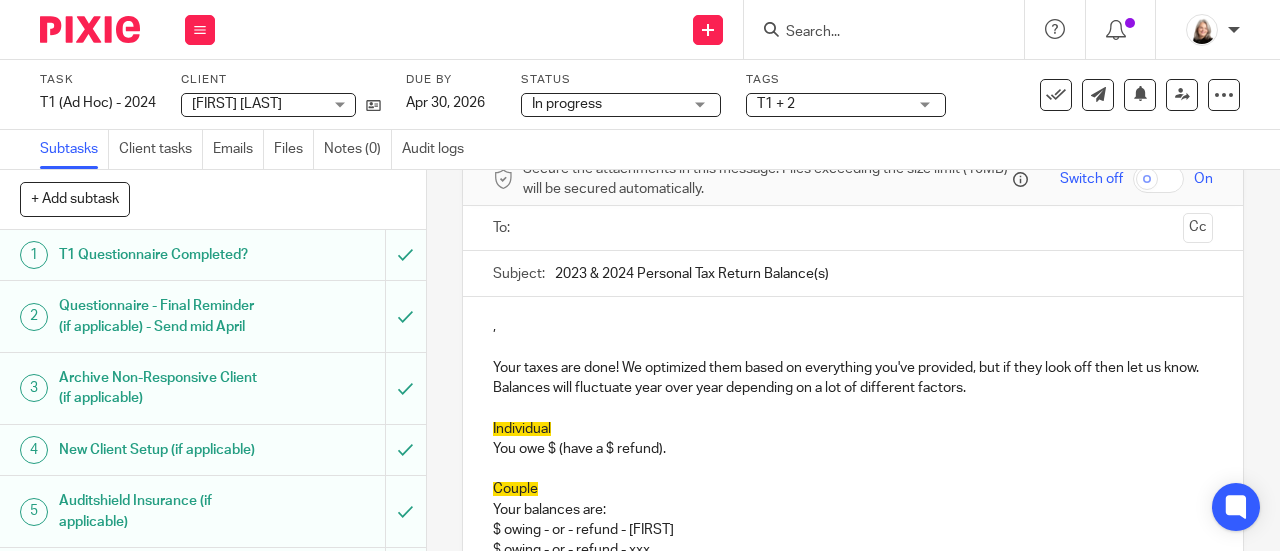 type on "2023 & 2024 Personal Tax Return Balance(s)" 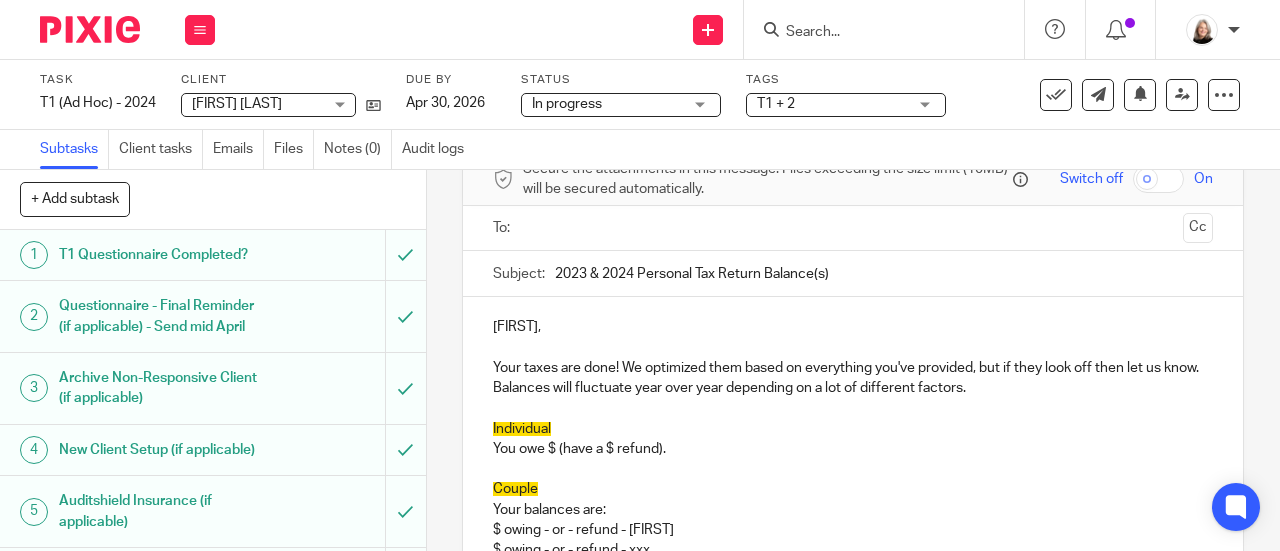 click on "You owe $ (have a $ refund)." at bounding box center (853, 449) 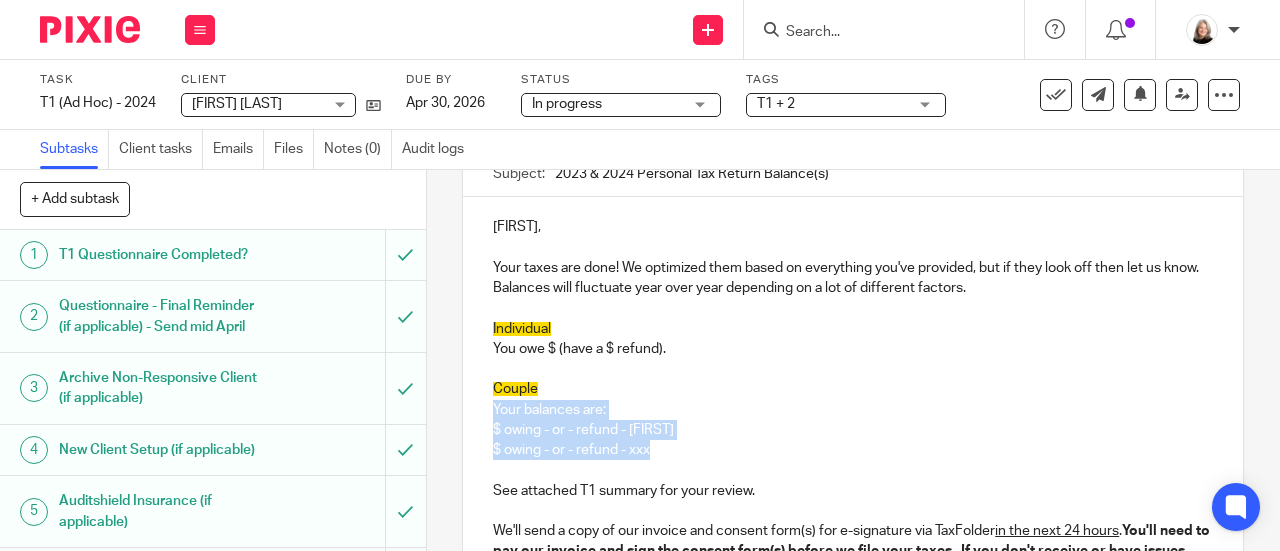drag, startPoint x: 668, startPoint y: 463, endPoint x: 460, endPoint y: 413, distance: 213.92522 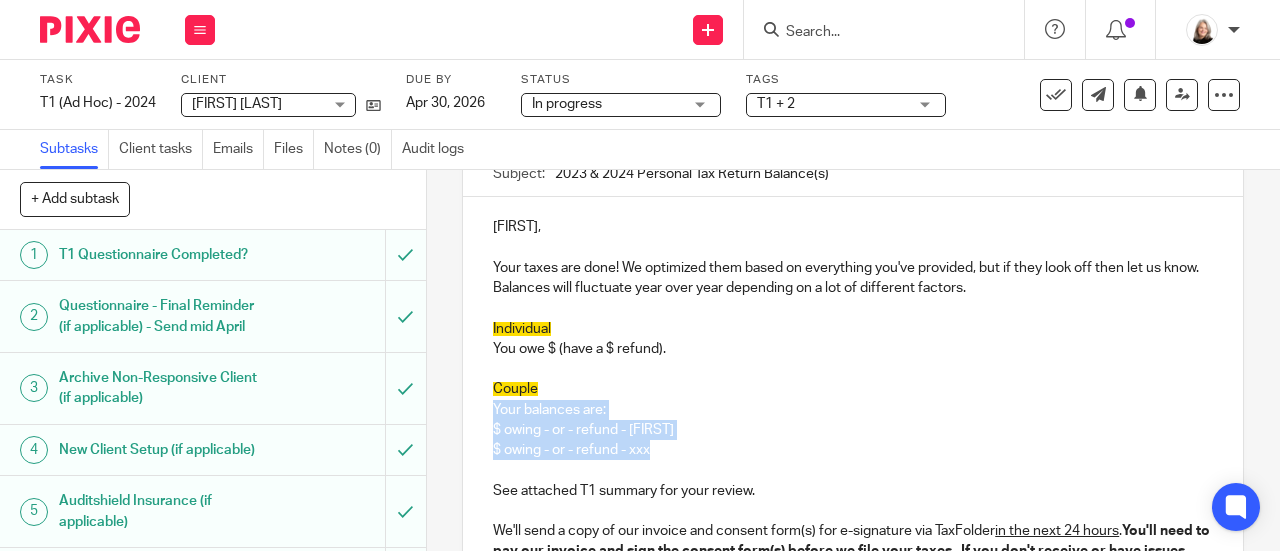 click on "Greg, Your taxes are done! We optimized them based on everything you've provided, but if they look off then let us know. Balances will fluctuate year over year depending on a lot of different factors. Individual You owe $ (have a $ refund). Couple Your balances are: $ owing - or - refund - Kriston $ owing - or - refund - xxx See attached T1 summary for your review.  We'll send a copy of our invoice and consent form(s) for e-signature via TaxFolder  in the next 24 hours .   You'll need to pay our invoice and sign the consent form(s) before we file your taxes.    If you don't receive or have issues signing the form(s) then please email  info@simplifyaccounting.ca  and we can resend.  We'll send a copy of your full tax return(s) once filed. Here's a  link to CRA's payment options . Friendly disclaimer: If you think you missed anything or are expecting any more slips (or want us to send a copy of your unfiled tax return for your review) then please let us know  before Have a great day!!" at bounding box center (853, 569) 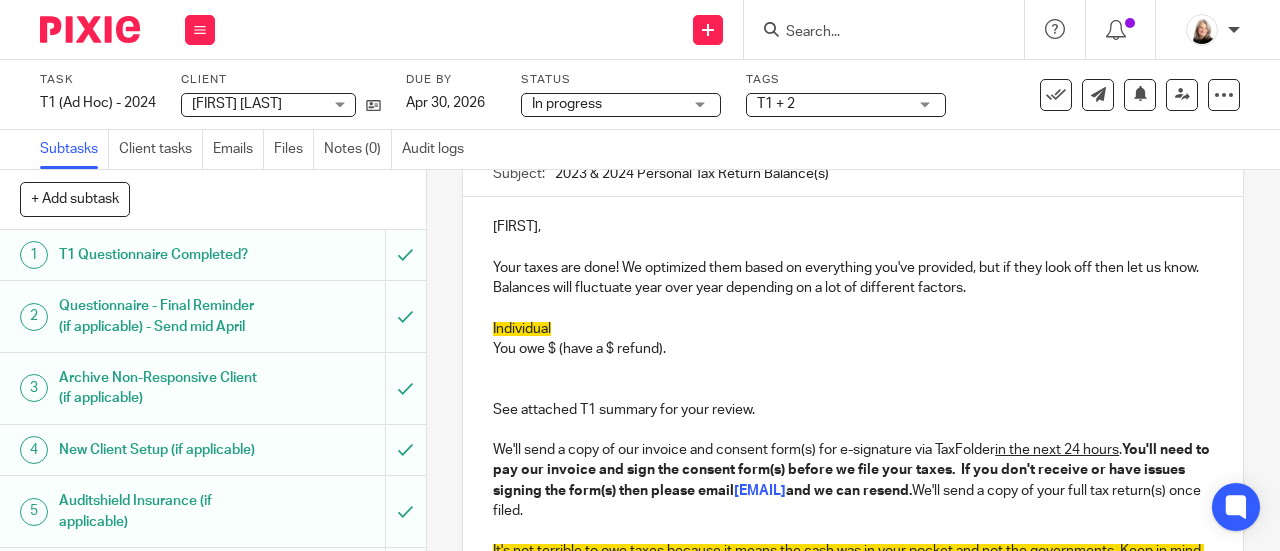 scroll, scrollTop: 25, scrollLeft: 0, axis: vertical 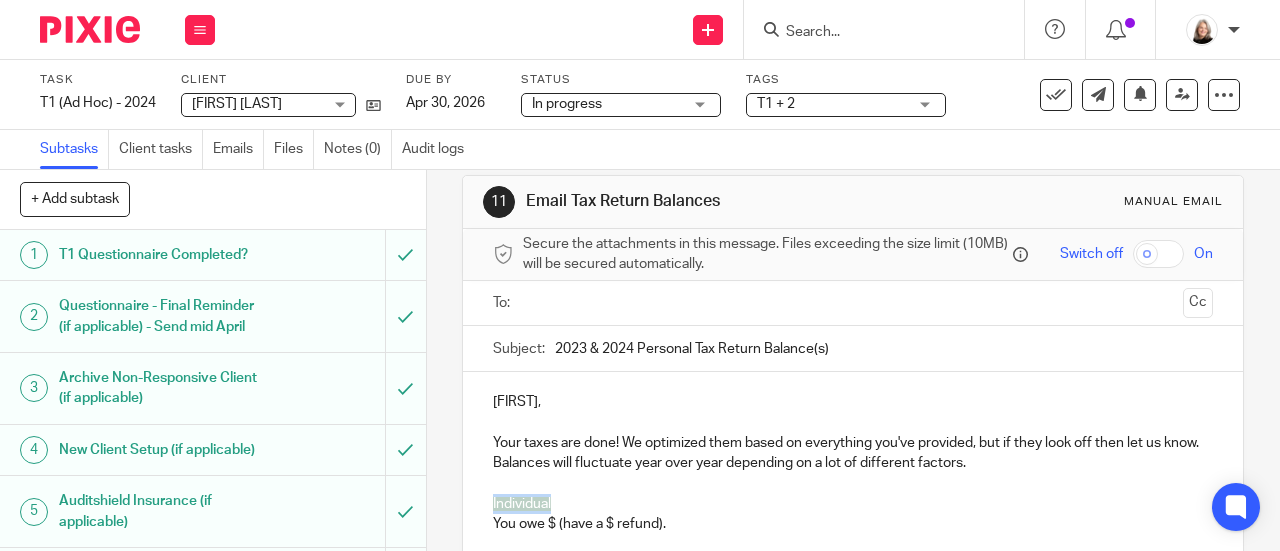 drag, startPoint x: 550, startPoint y: 508, endPoint x: 484, endPoint y: 502, distance: 66.27216 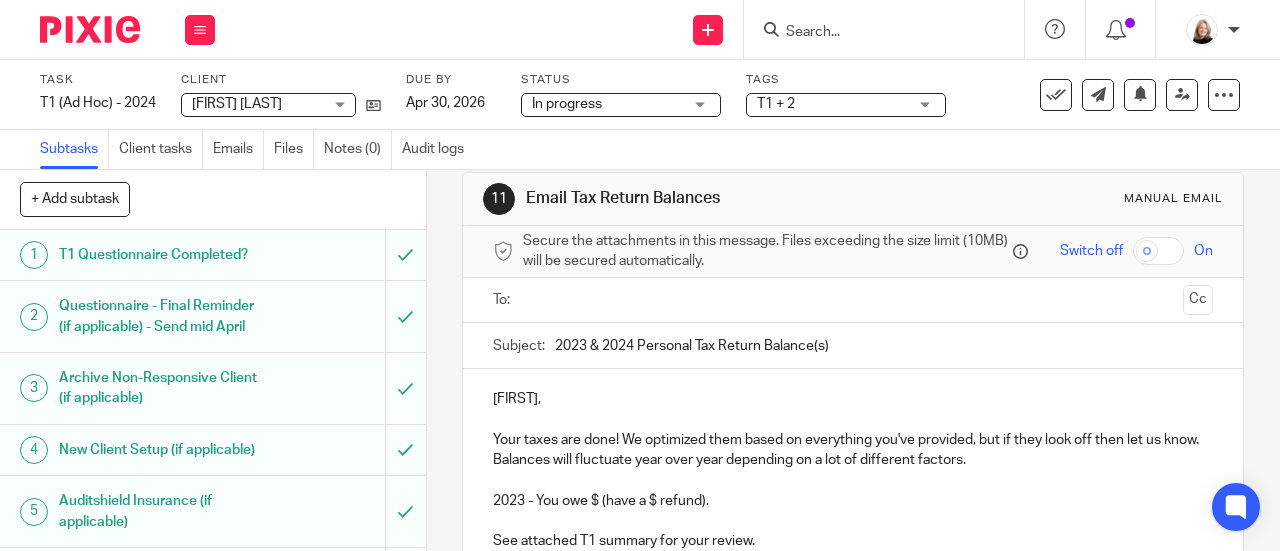 scroll, scrollTop: 100, scrollLeft: 0, axis: vertical 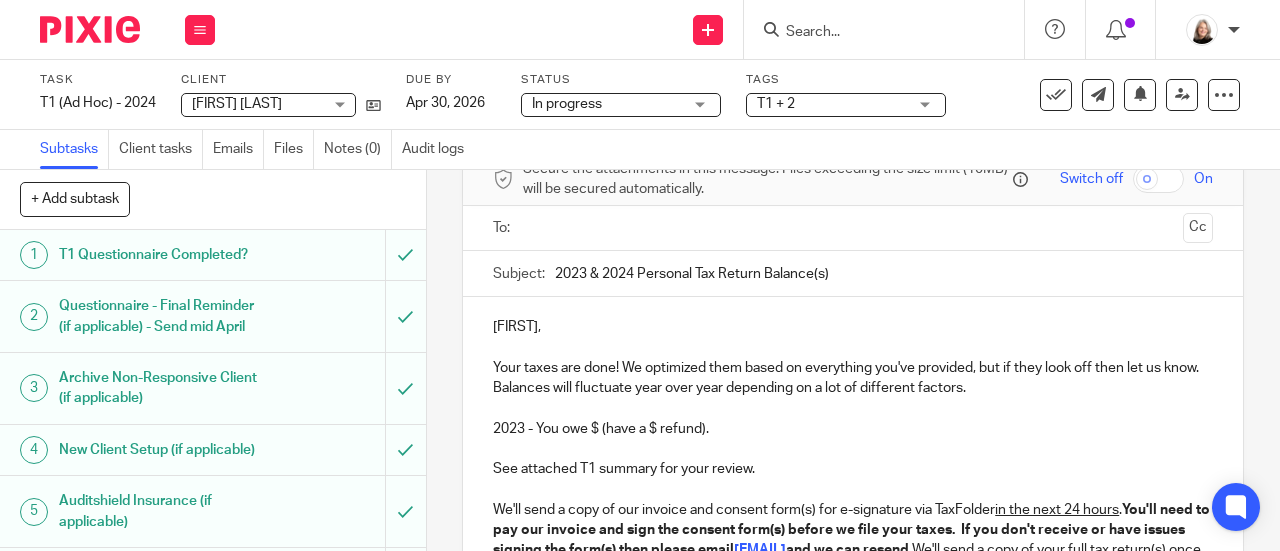 drag, startPoint x: 652, startPoint y: 479, endPoint x: 656, endPoint y: 434, distance: 45.17743 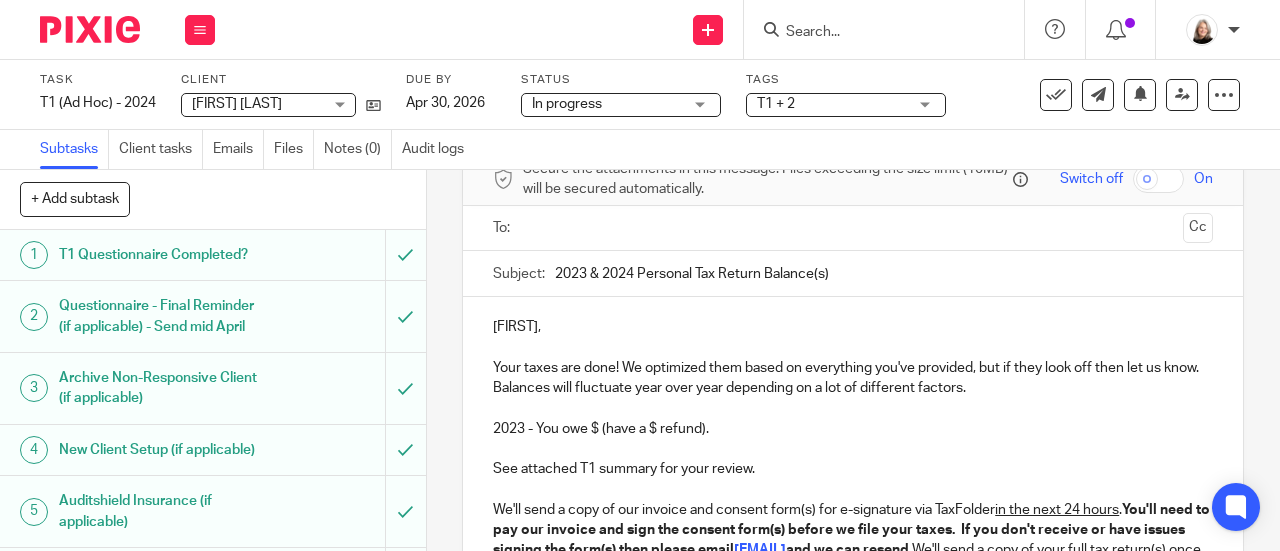 click on "See attached T1 summary for your review." at bounding box center [853, 469] 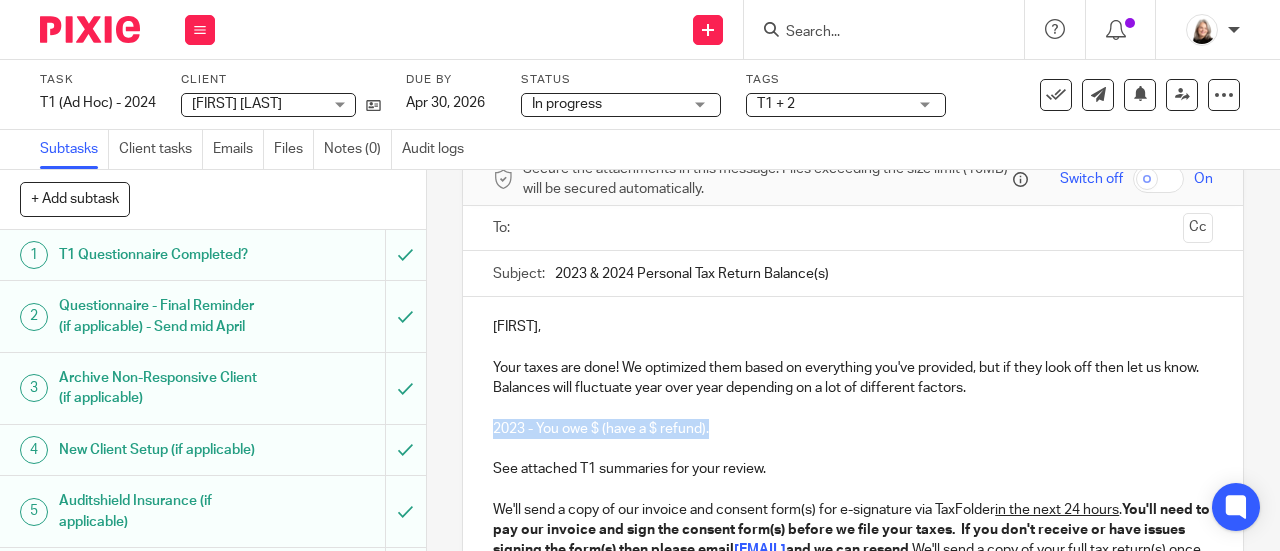 drag, startPoint x: 702, startPoint y: 435, endPoint x: 485, endPoint y: 437, distance: 217.00922 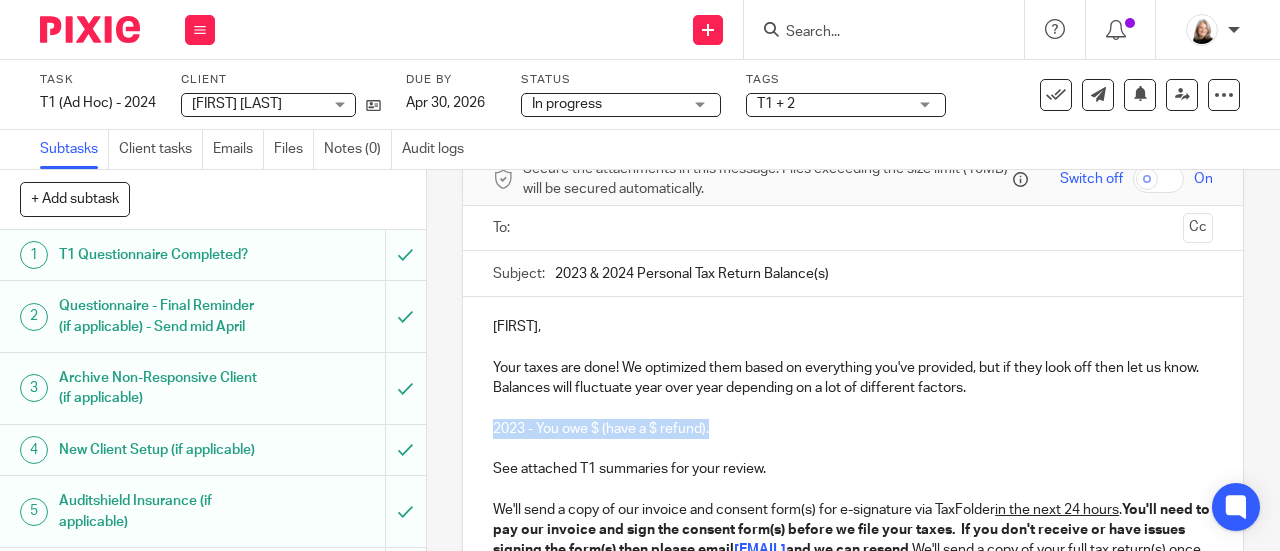copy on "2023 - You owe $ (have a $ refund)." 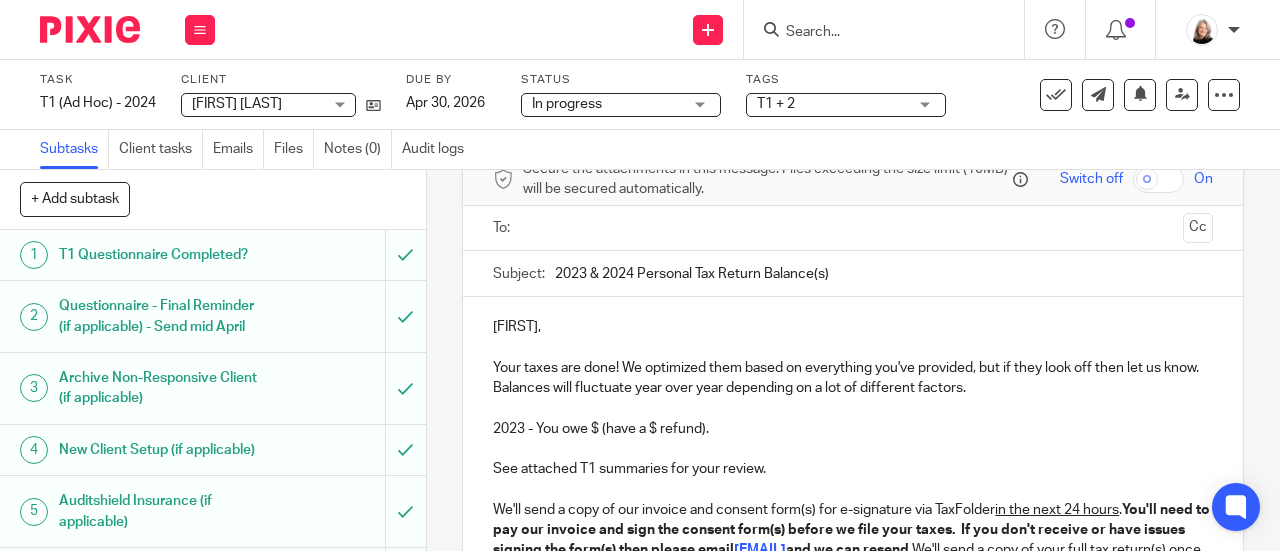 click on "See attached T1 summaries for your review." at bounding box center [853, 469] 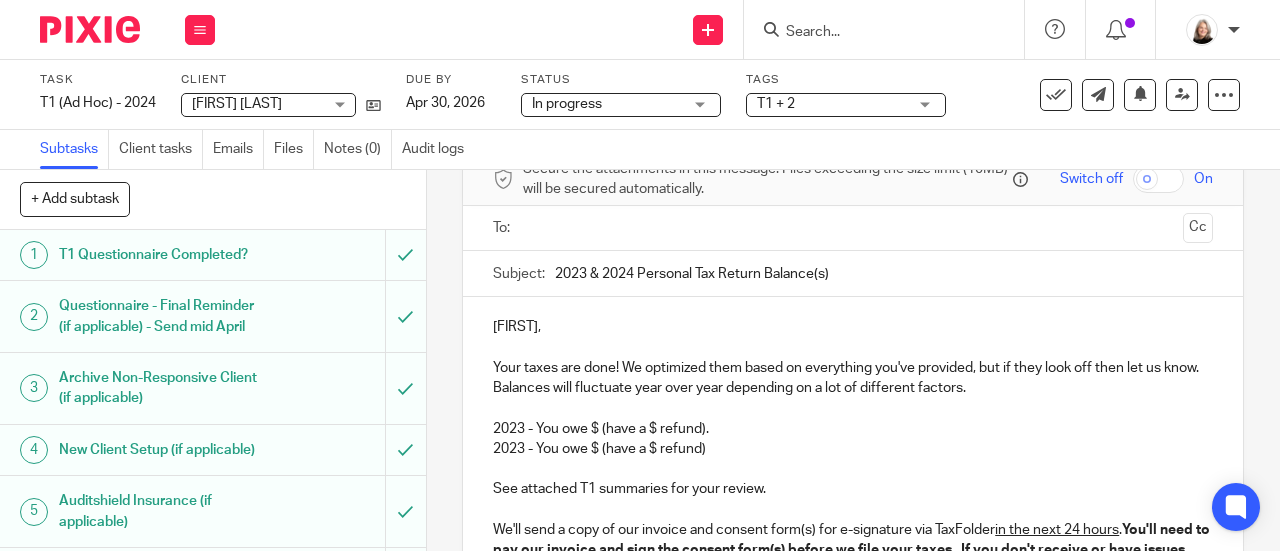 click on "2023 - You owe $ (have a $ refund)" at bounding box center (853, 449) 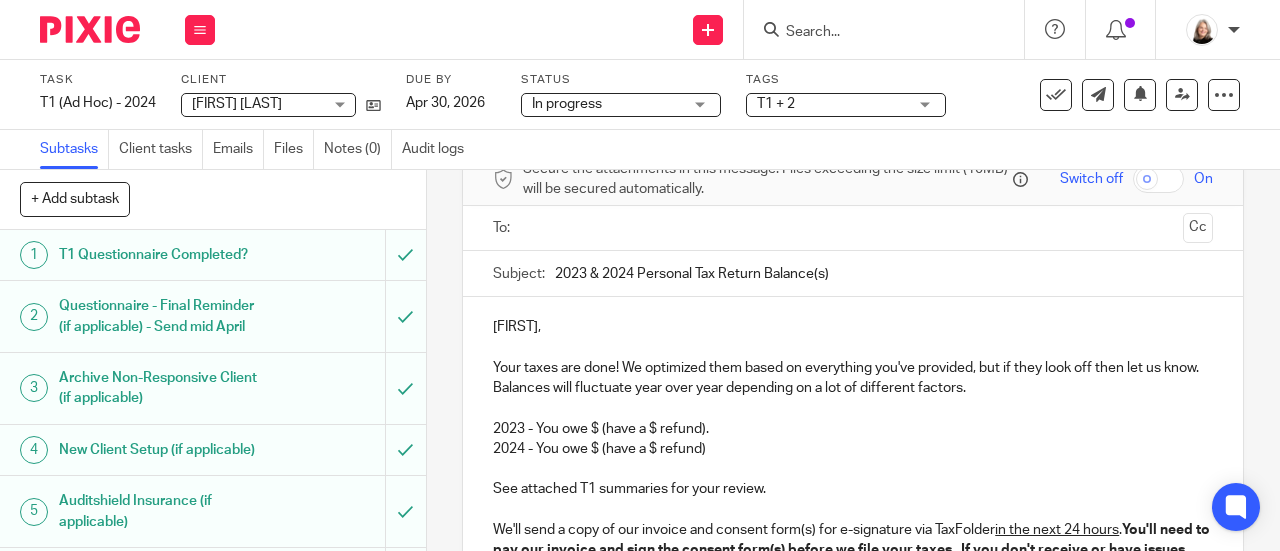 click on "2023 - You owe $ (have a $ refund)." at bounding box center (853, 429) 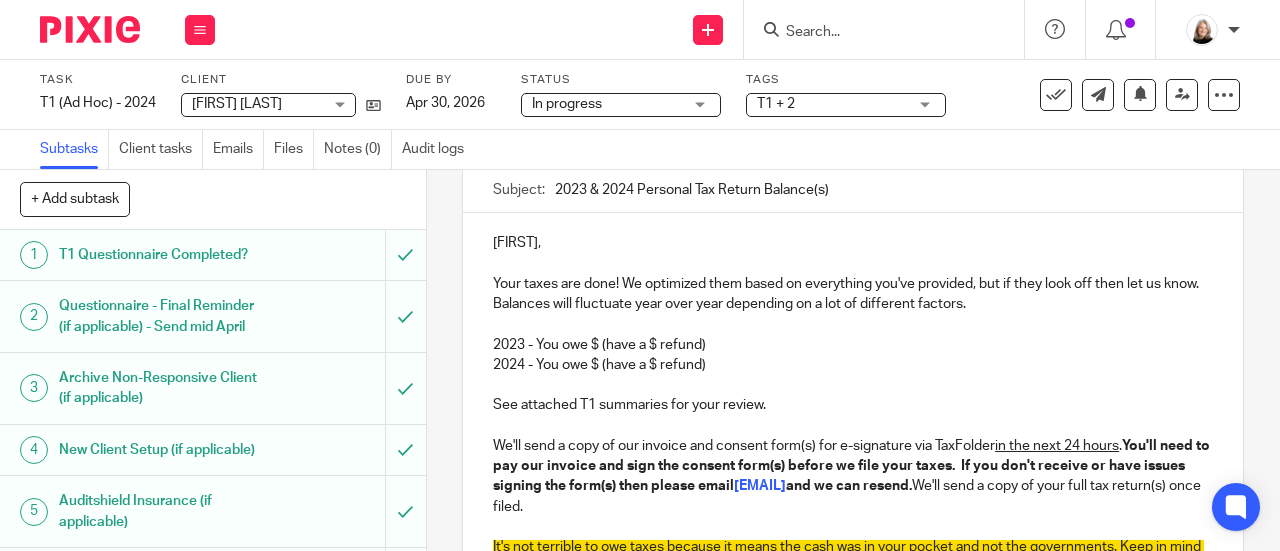 scroll, scrollTop: 92, scrollLeft: 0, axis: vertical 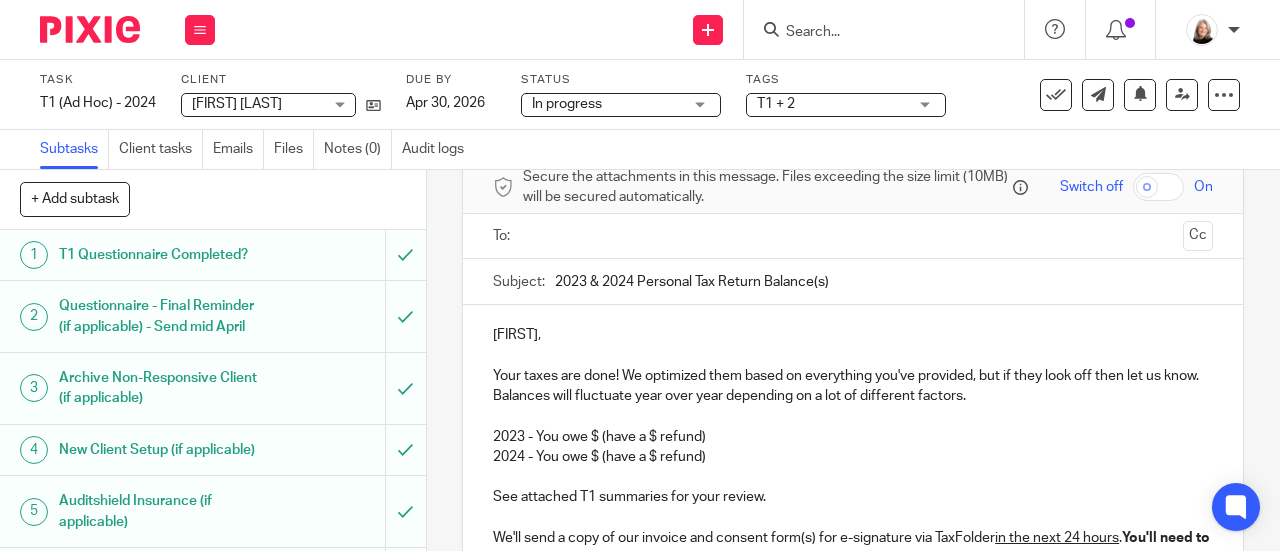 click at bounding box center (852, 236) 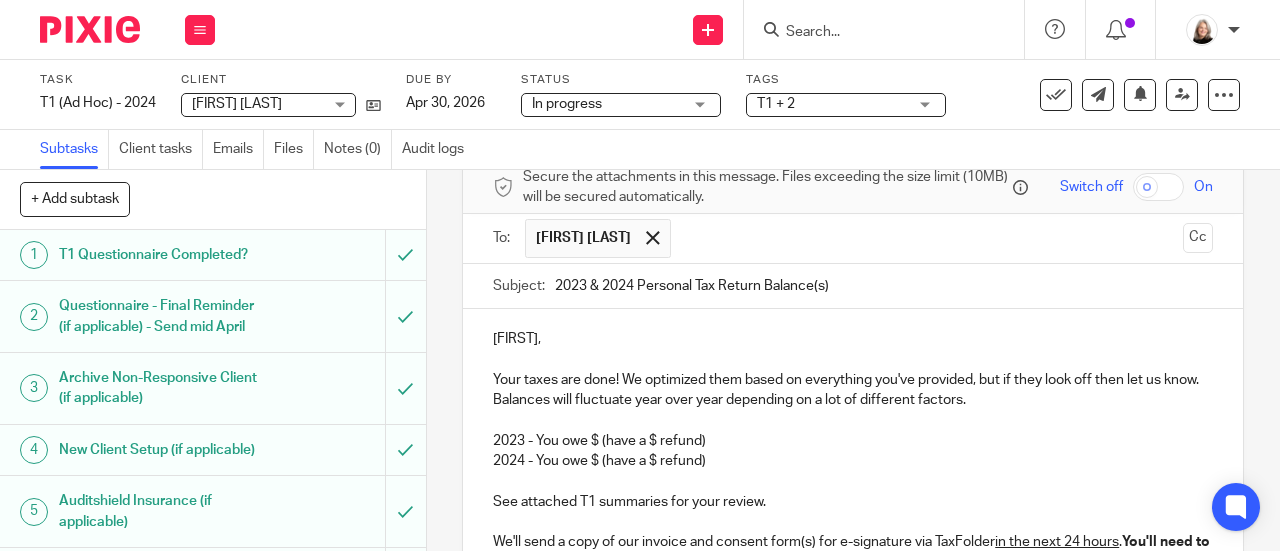 click at bounding box center (928, 238) 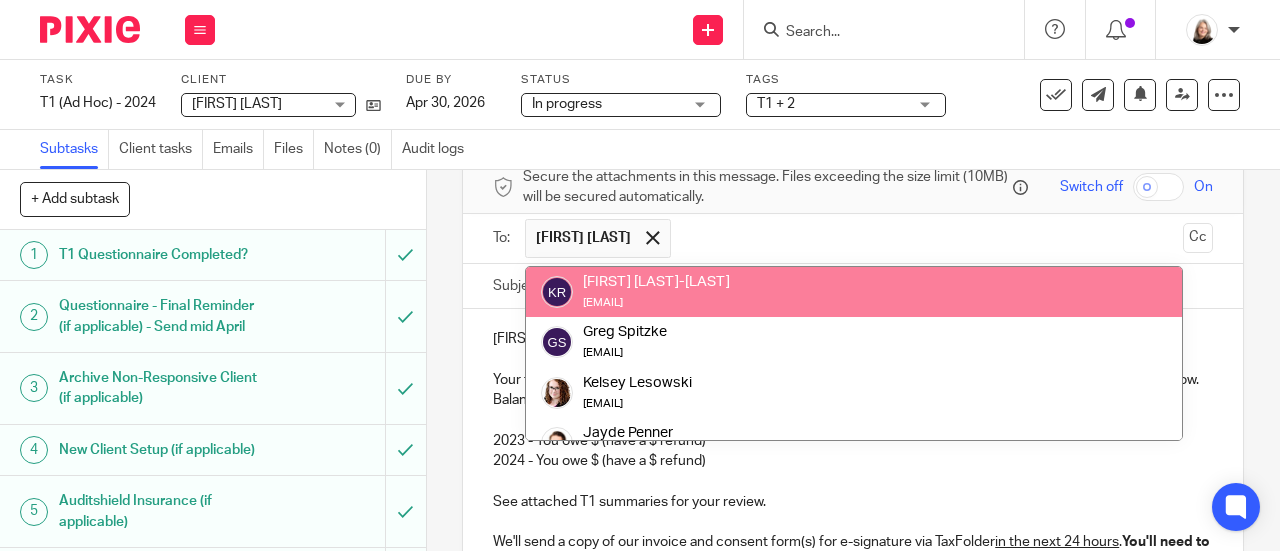 click on "Kriston Ritson-Bennett" at bounding box center [656, 282] 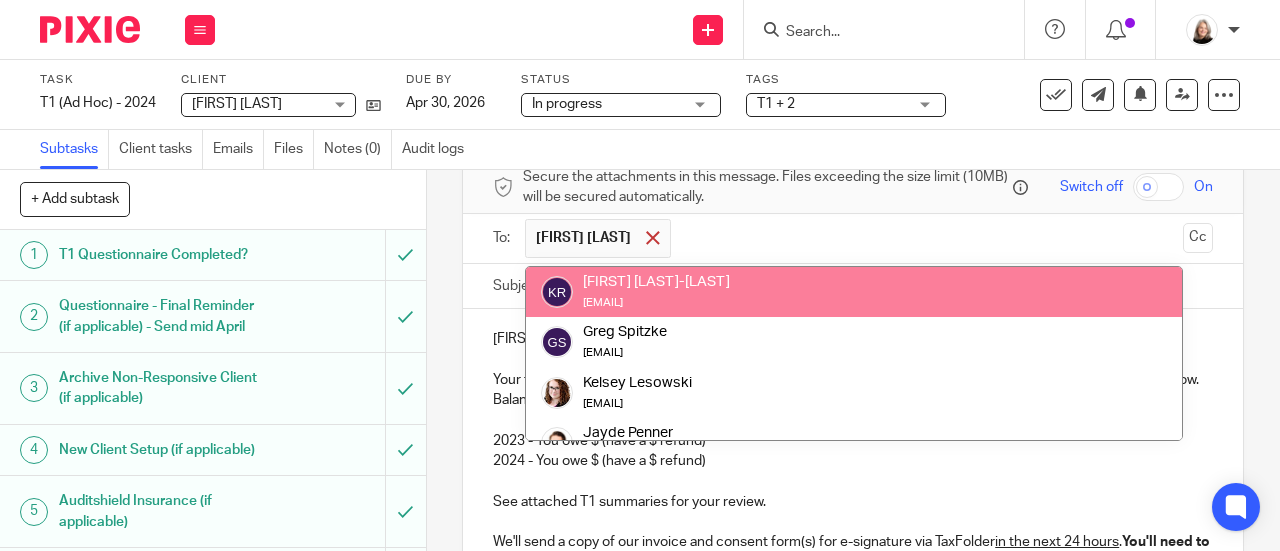 click at bounding box center (652, 237) 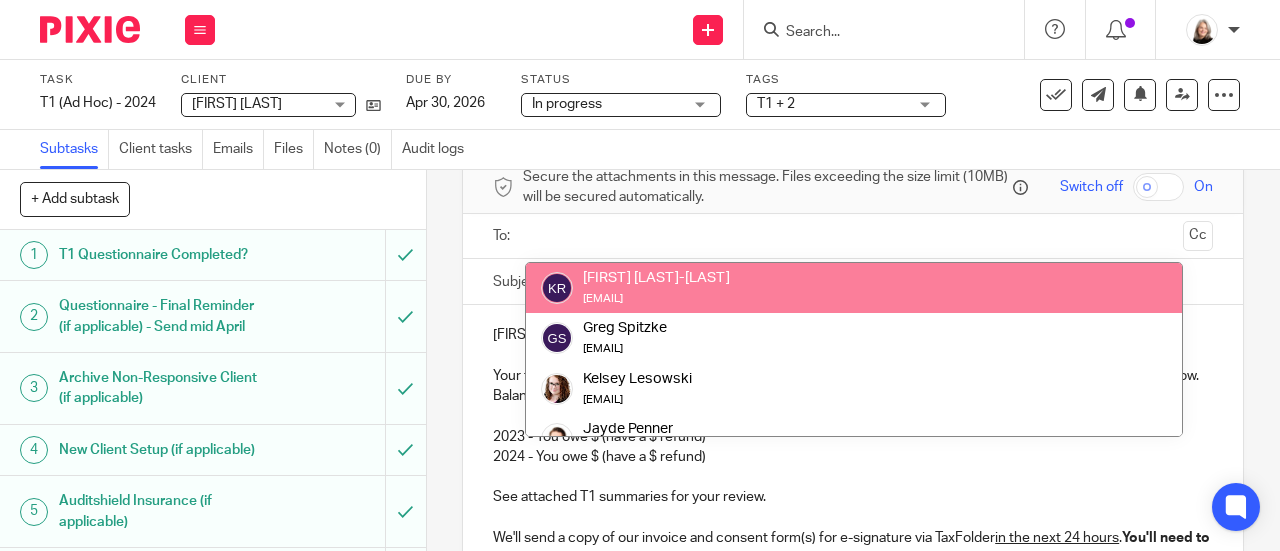 click at bounding box center [852, 236] 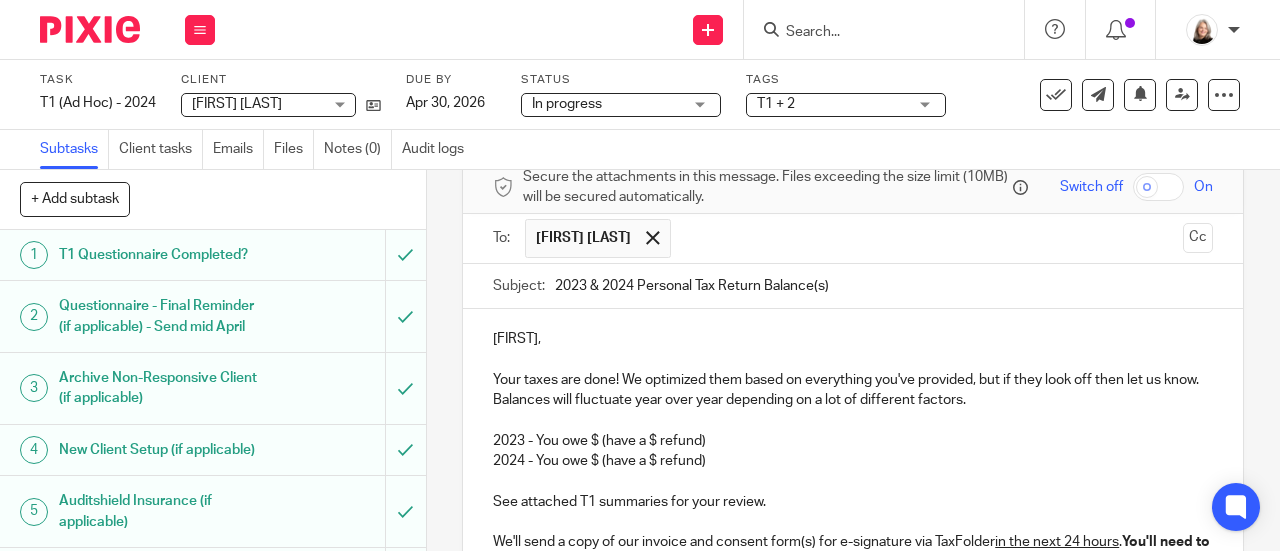 click at bounding box center [928, 238] 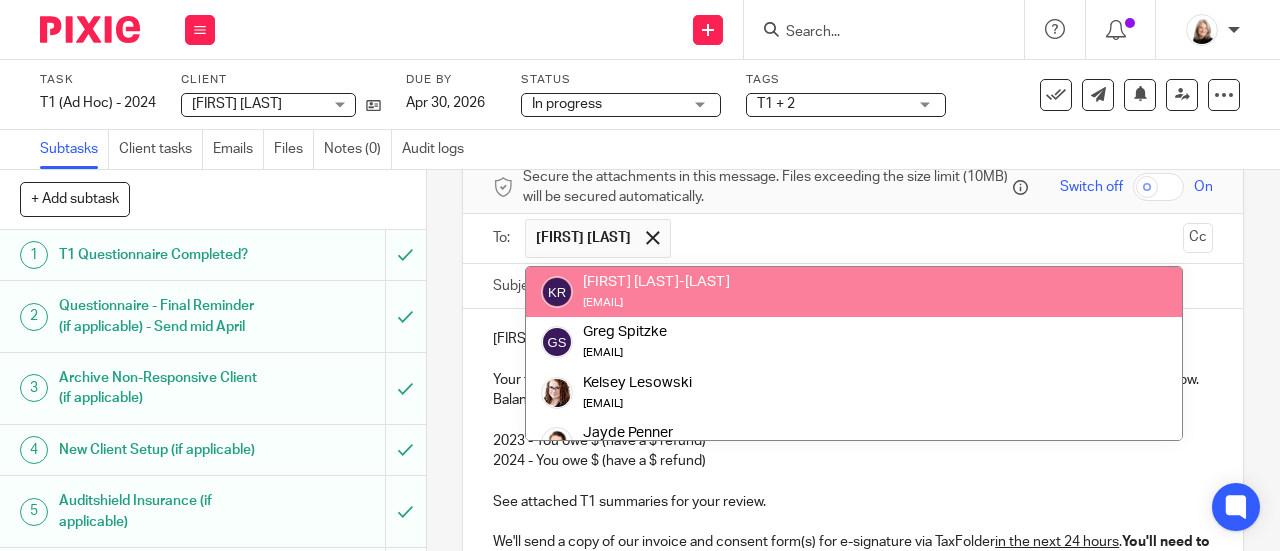 click at bounding box center [652, 237] 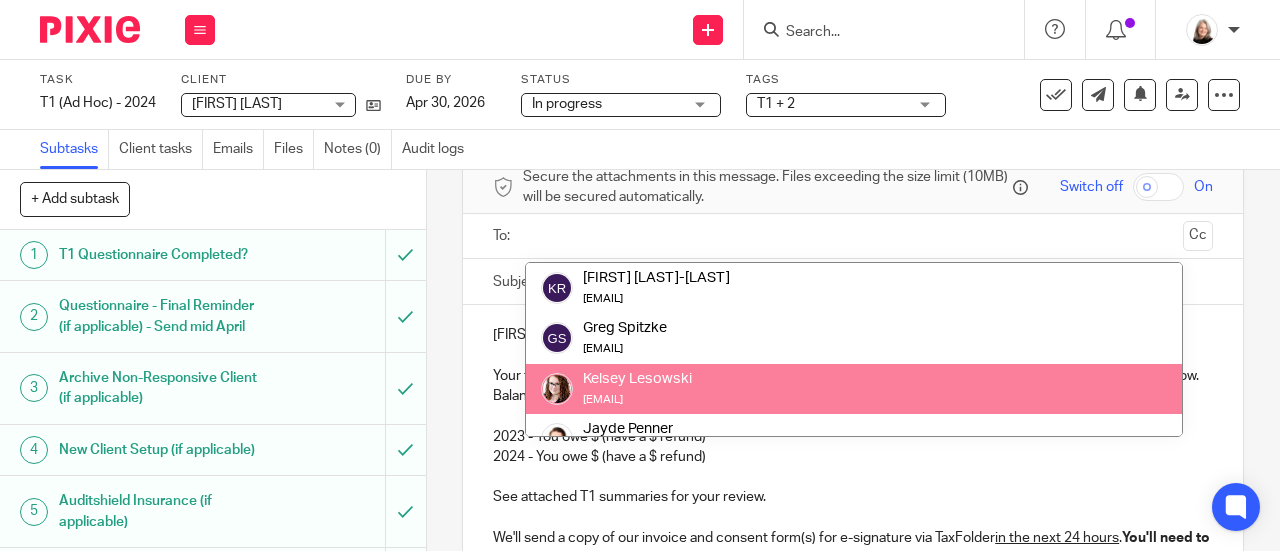 scroll, scrollTop: 100, scrollLeft: 0, axis: vertical 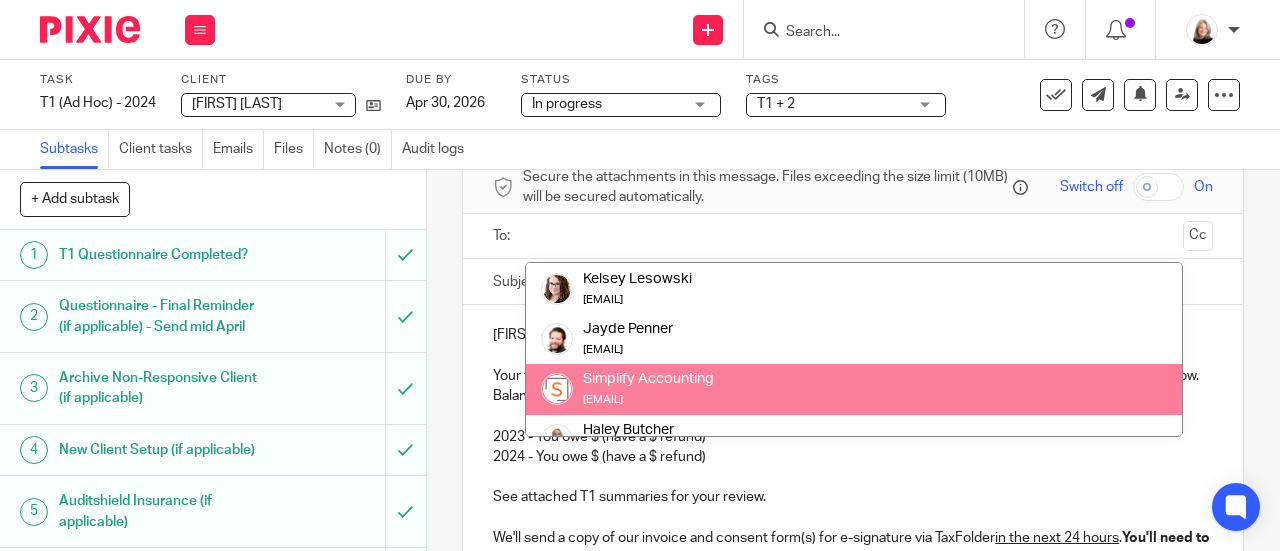 click on "See attached T1 summaries for your review." at bounding box center (853, 497) 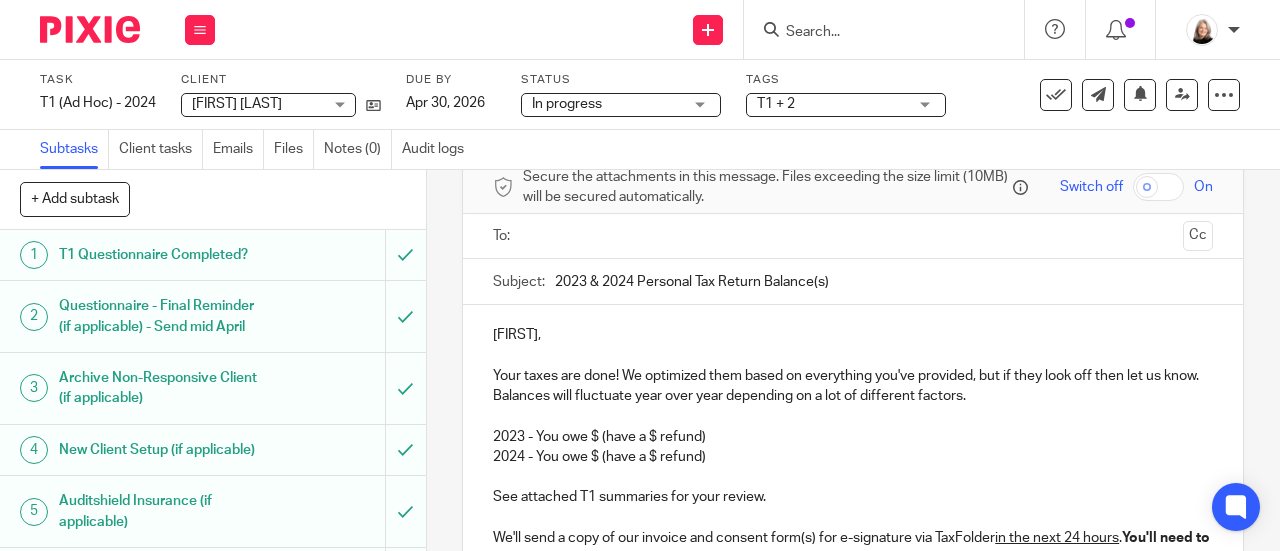click at bounding box center [852, 236] 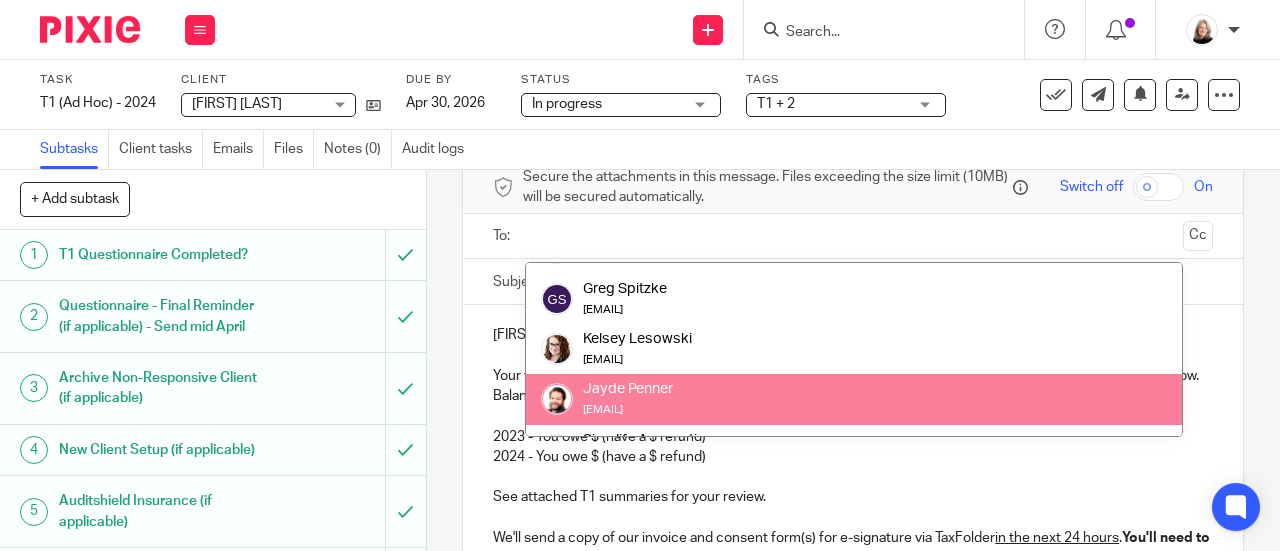 paste on "gspitzke1961@gmail.com" 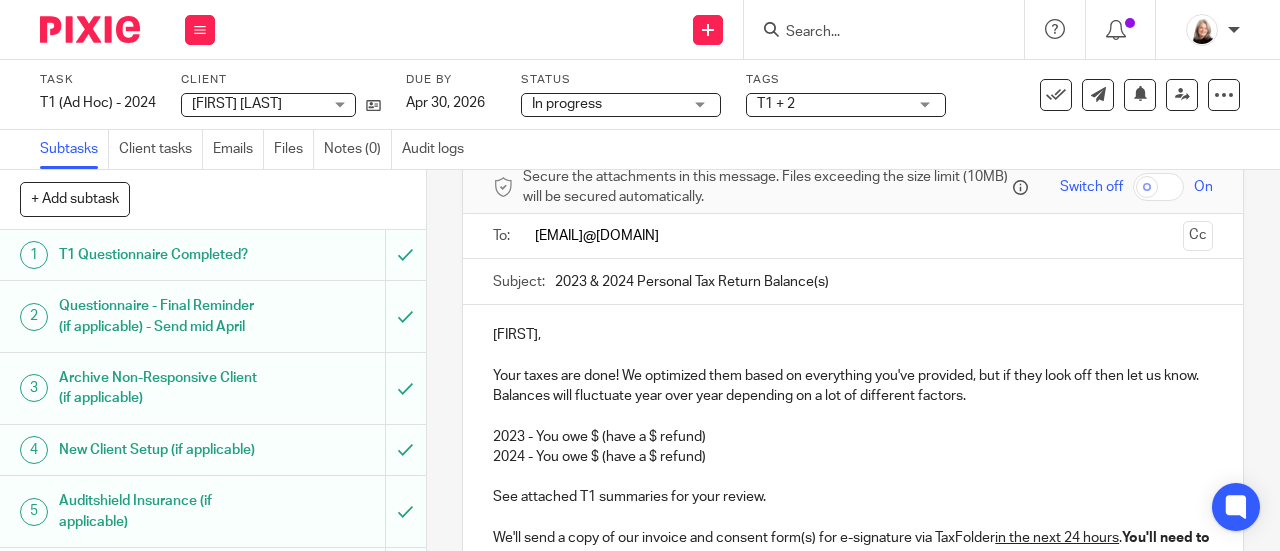 scroll, scrollTop: 0, scrollLeft: 0, axis: both 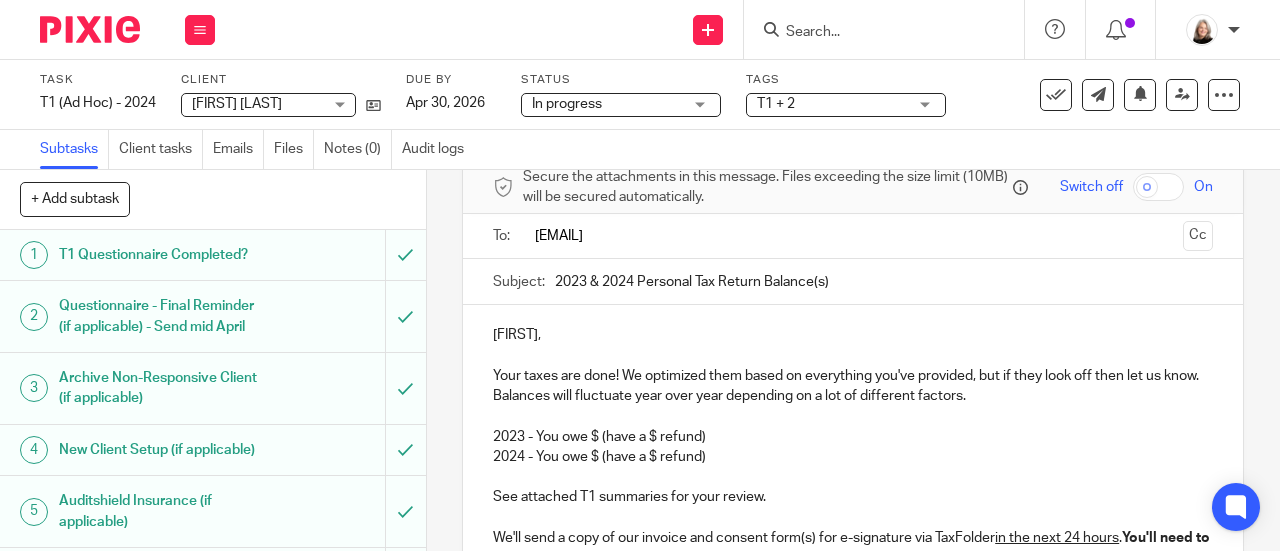 type on "gspitzke1961@gmail.com" 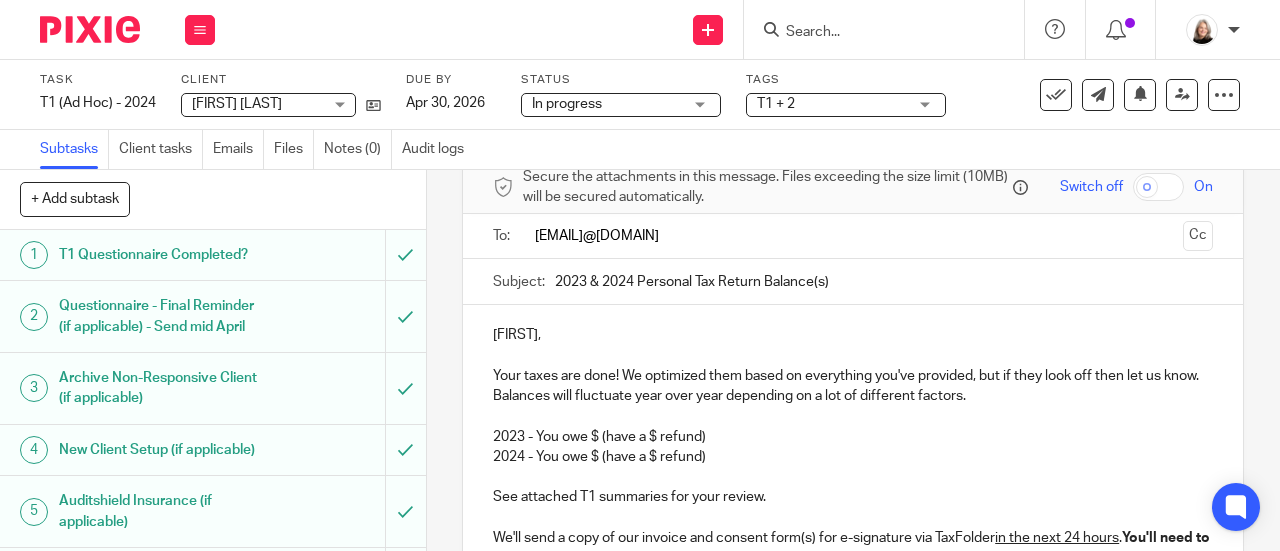 type 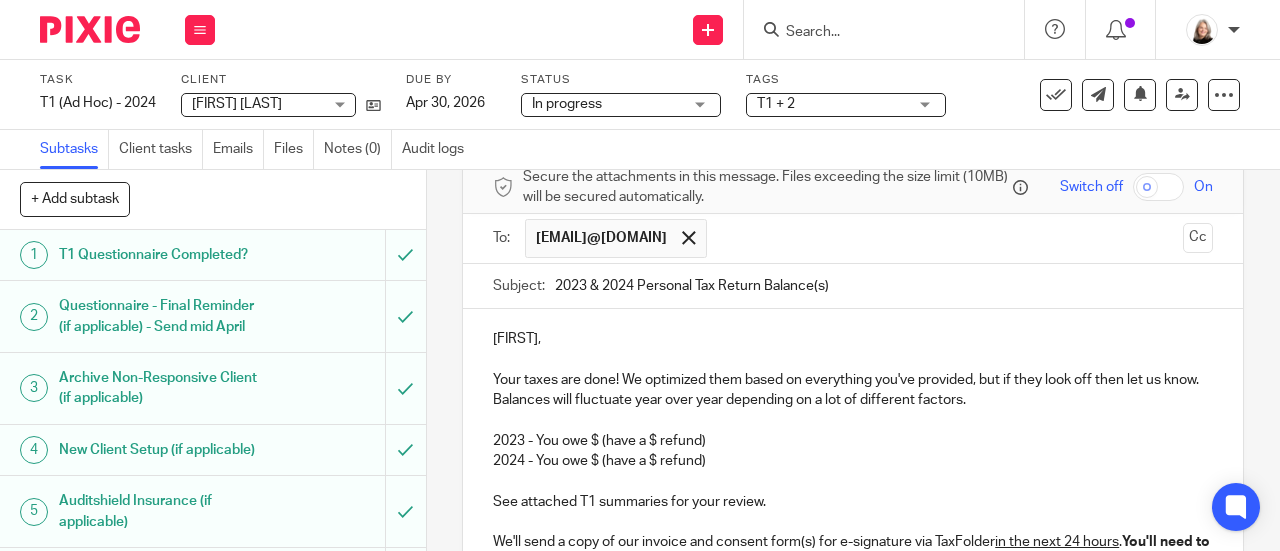 type 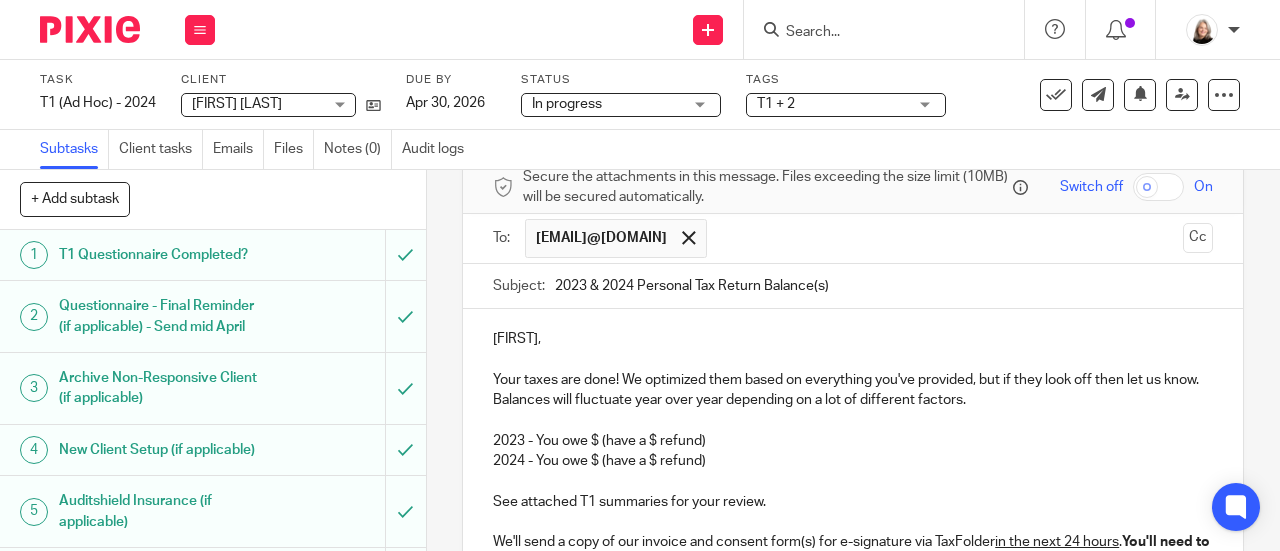 click at bounding box center (946, 238) 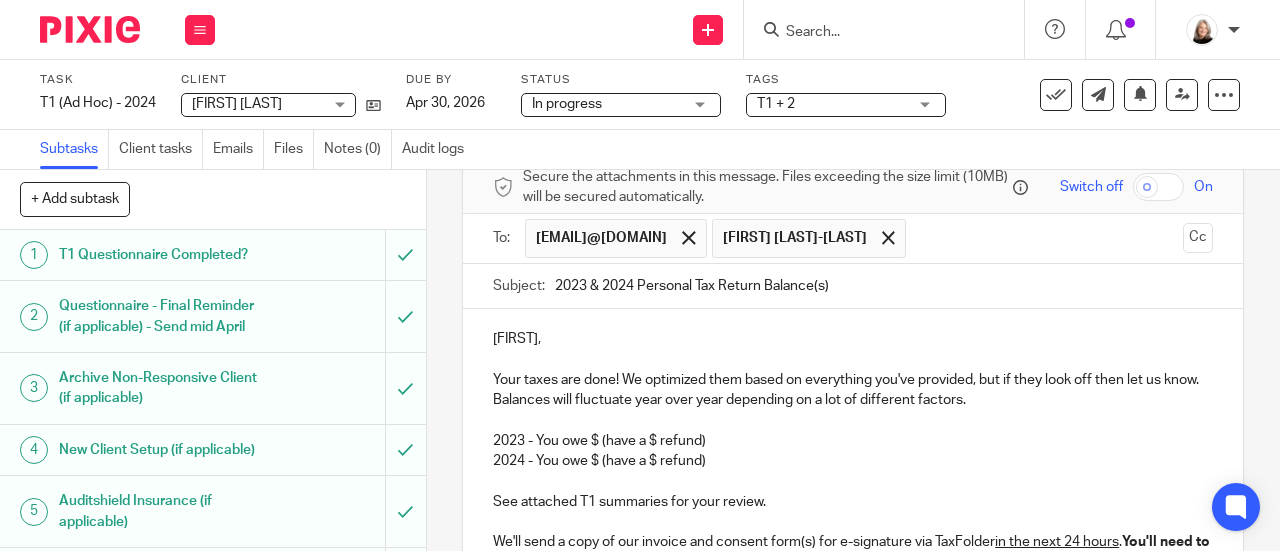 click at bounding box center (1045, 238) 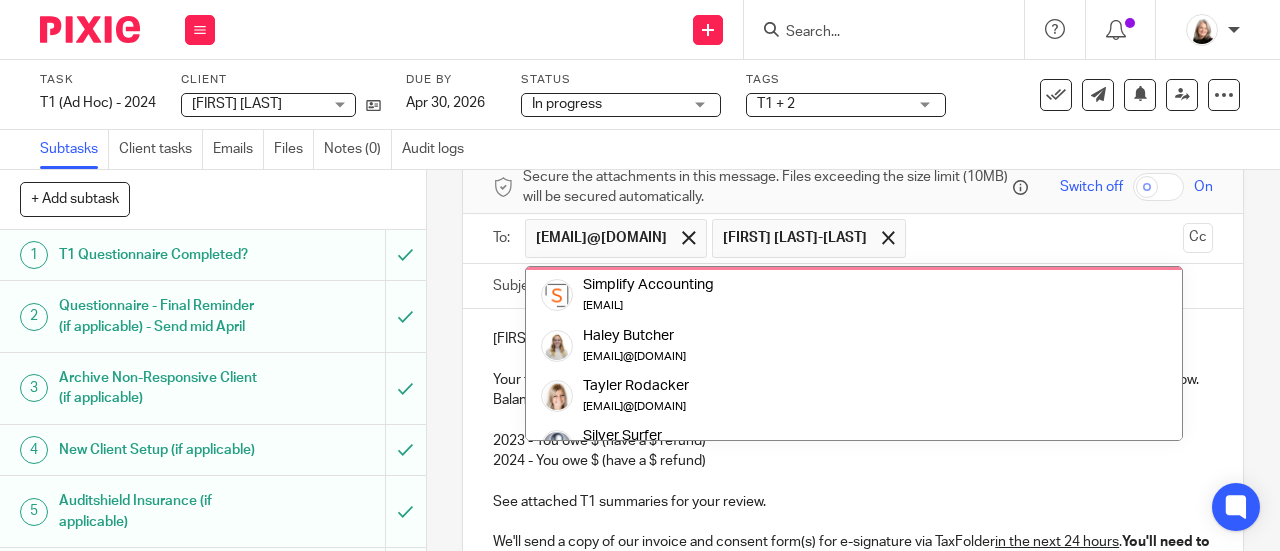scroll, scrollTop: 200, scrollLeft: 0, axis: vertical 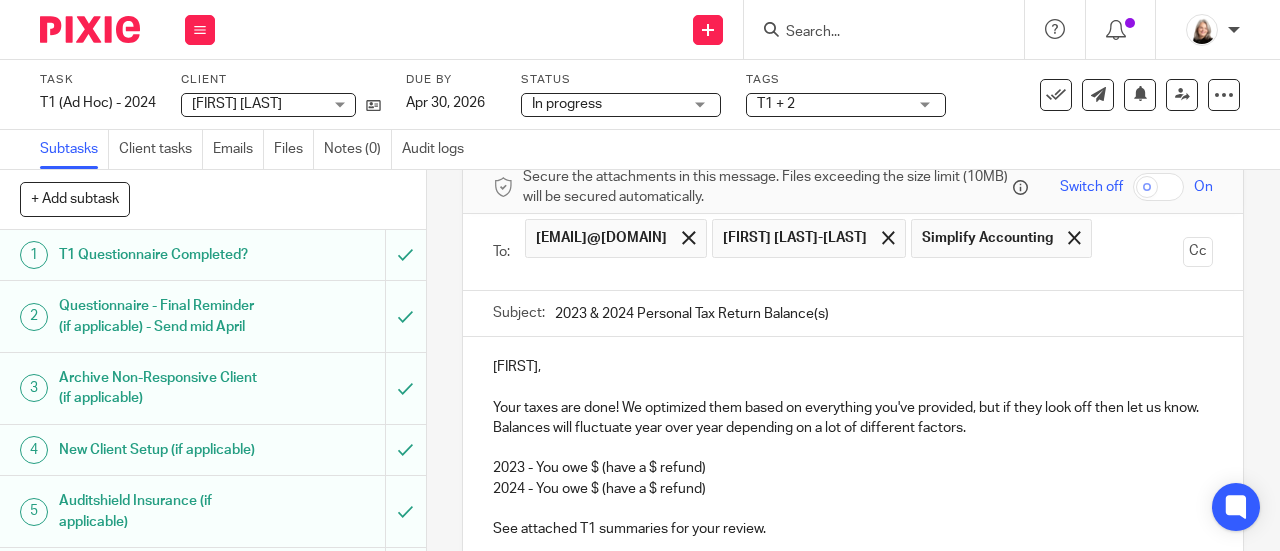 click on "Greg," at bounding box center (853, 367) 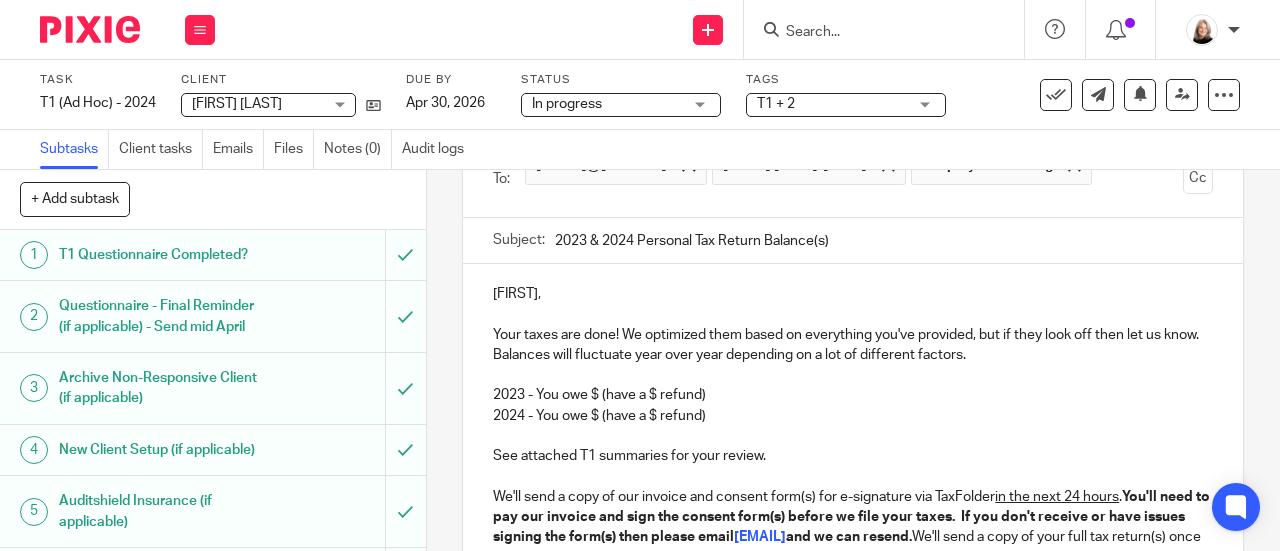 scroll, scrollTop: 192, scrollLeft: 0, axis: vertical 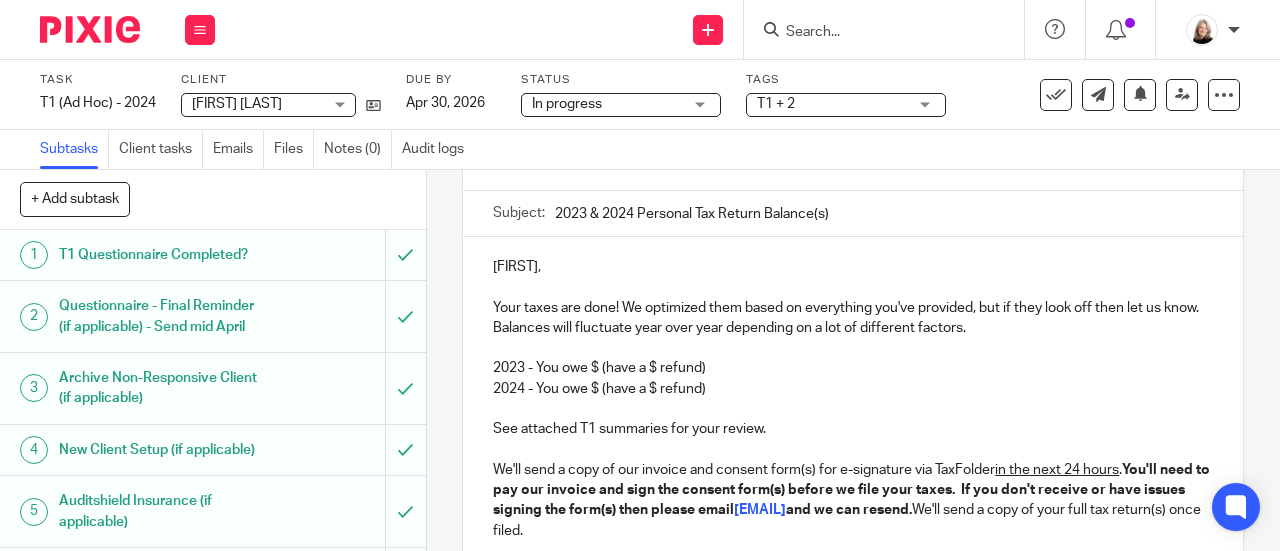 click on "Your taxes are done! We optimized them based on everything you've provided, but if they look off then let us know. Balances will fluctuate year over year depending on a lot of different factors." at bounding box center (853, 318) 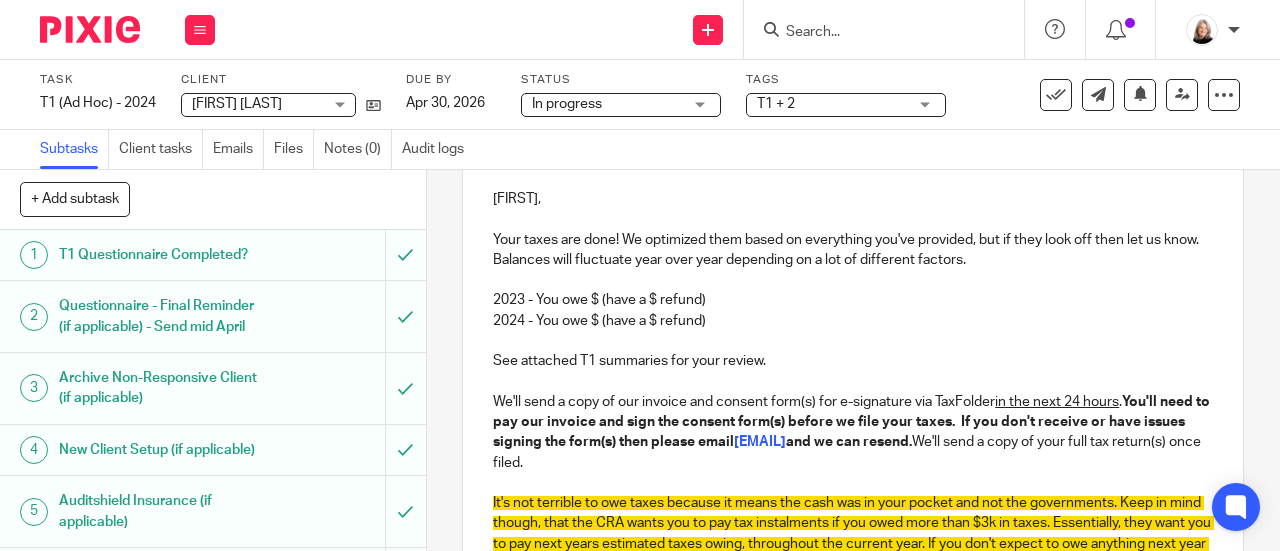 scroll, scrollTop: 292, scrollLeft: 0, axis: vertical 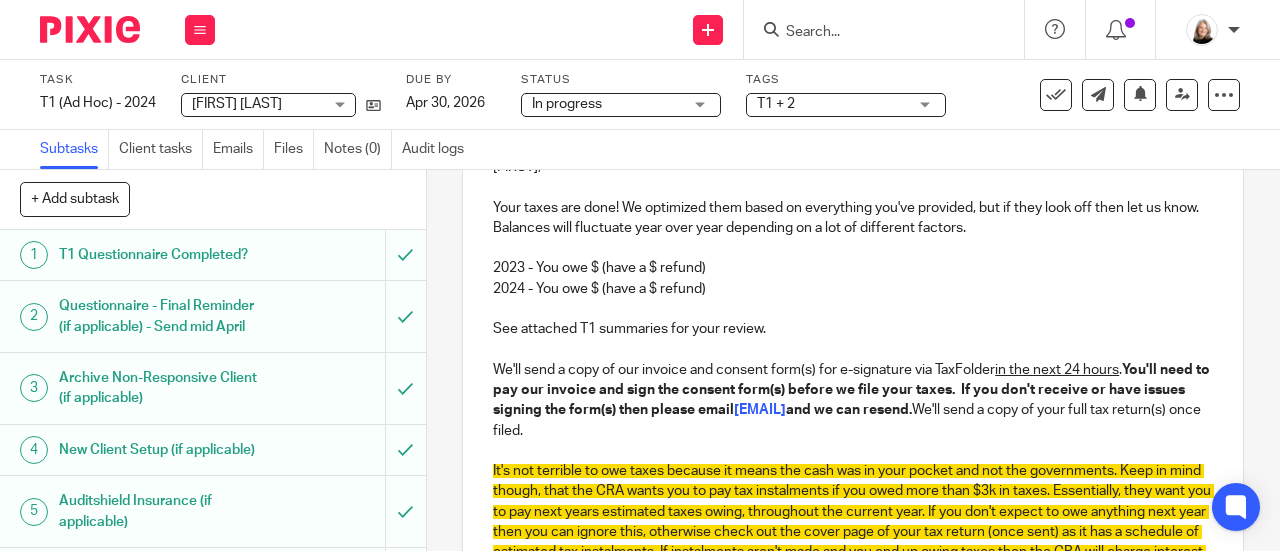 click on "2023 - You owe $ (have a $ refund)" at bounding box center (853, 268) 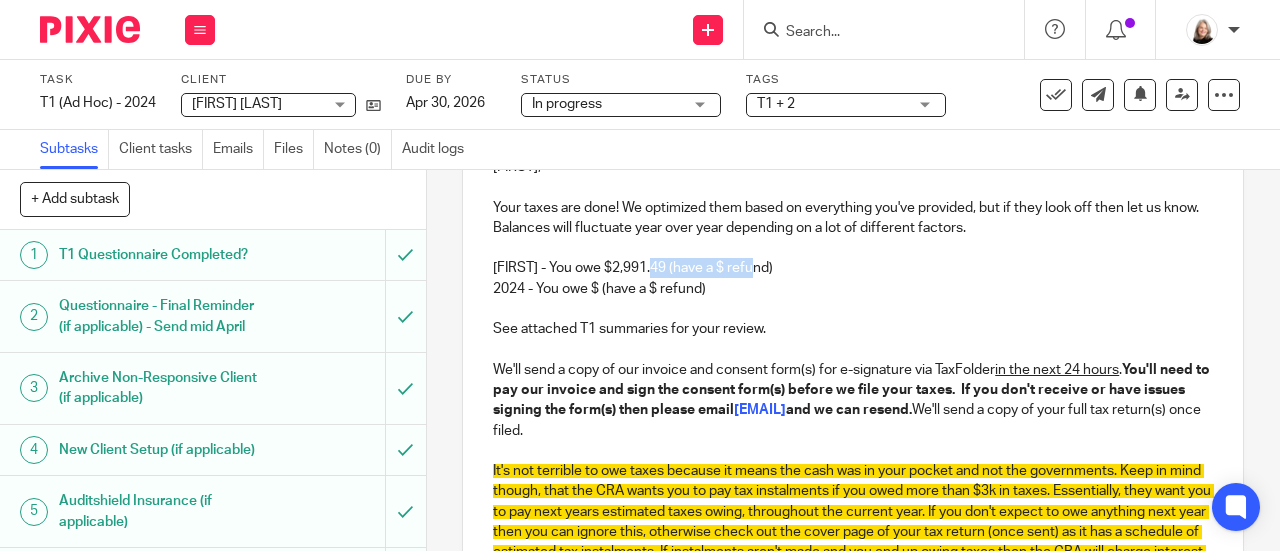 drag, startPoint x: 779, startPoint y: 273, endPoint x: 652, endPoint y: 281, distance: 127.25172 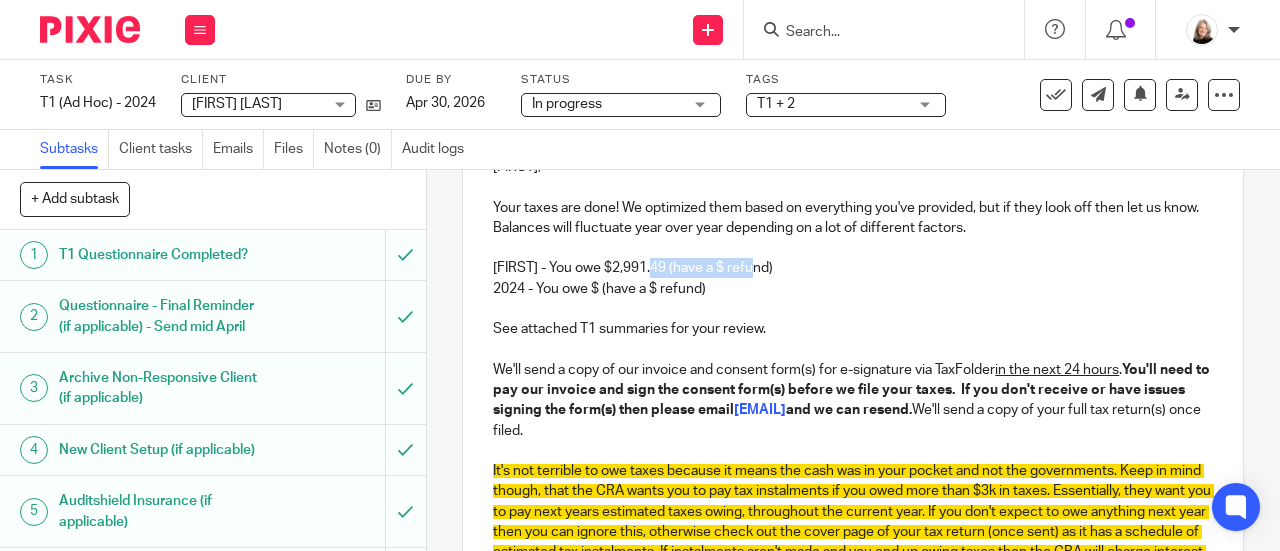click on "2023 - You owe $2,991.49 (have a $ refund)" at bounding box center [853, 268] 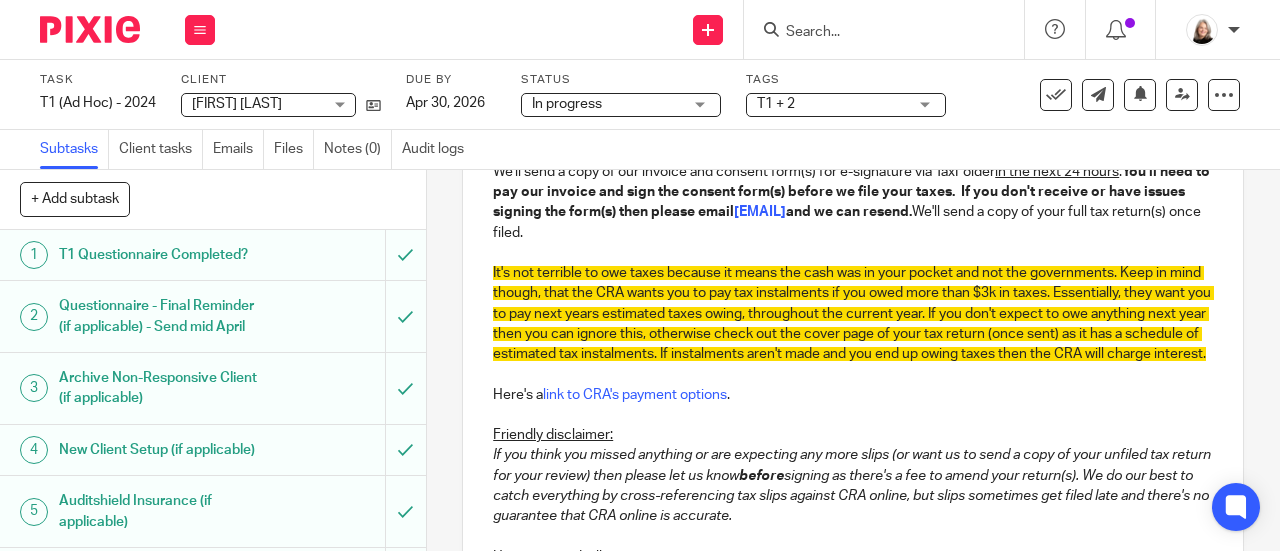 scroll, scrollTop: 492, scrollLeft: 0, axis: vertical 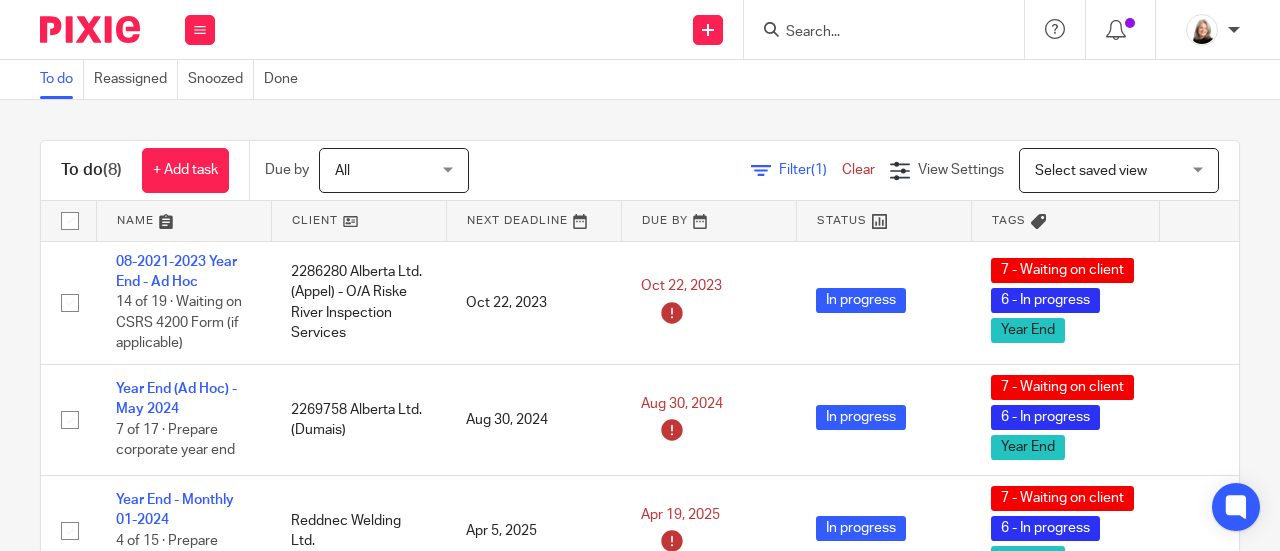 click at bounding box center [874, 33] 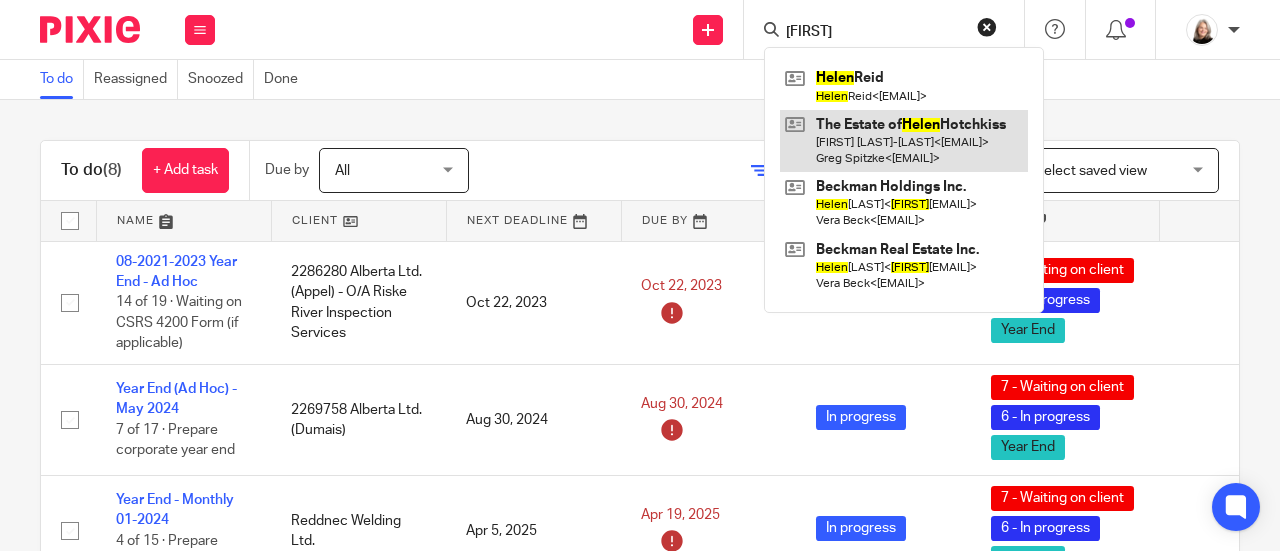 type on "helen" 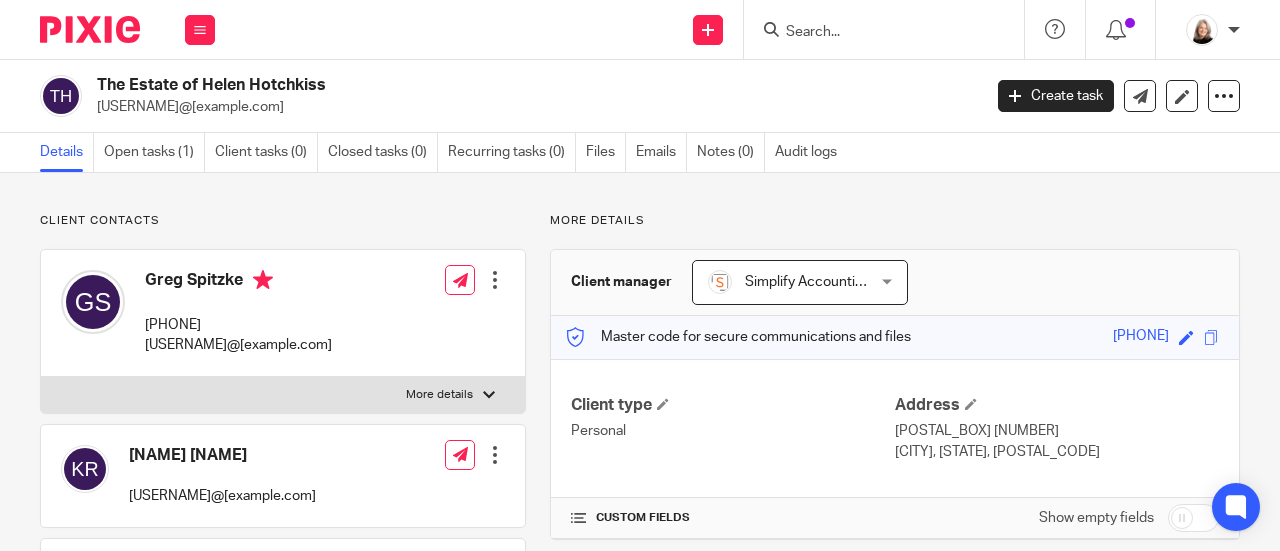 scroll, scrollTop: 0, scrollLeft: 0, axis: both 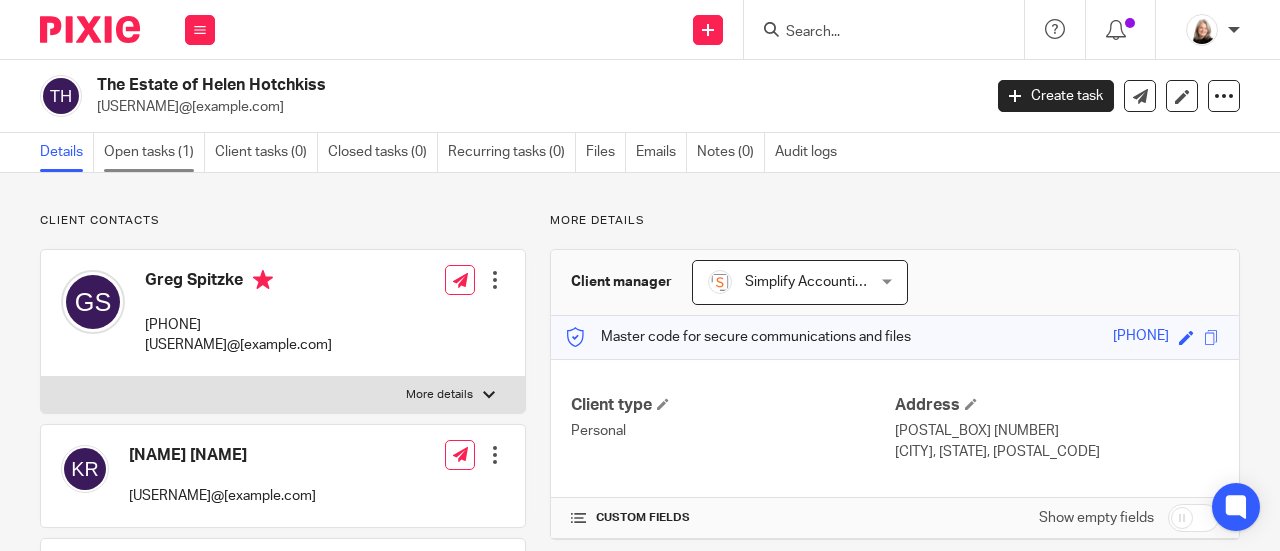 click on "Open tasks (1)" at bounding box center [154, 152] 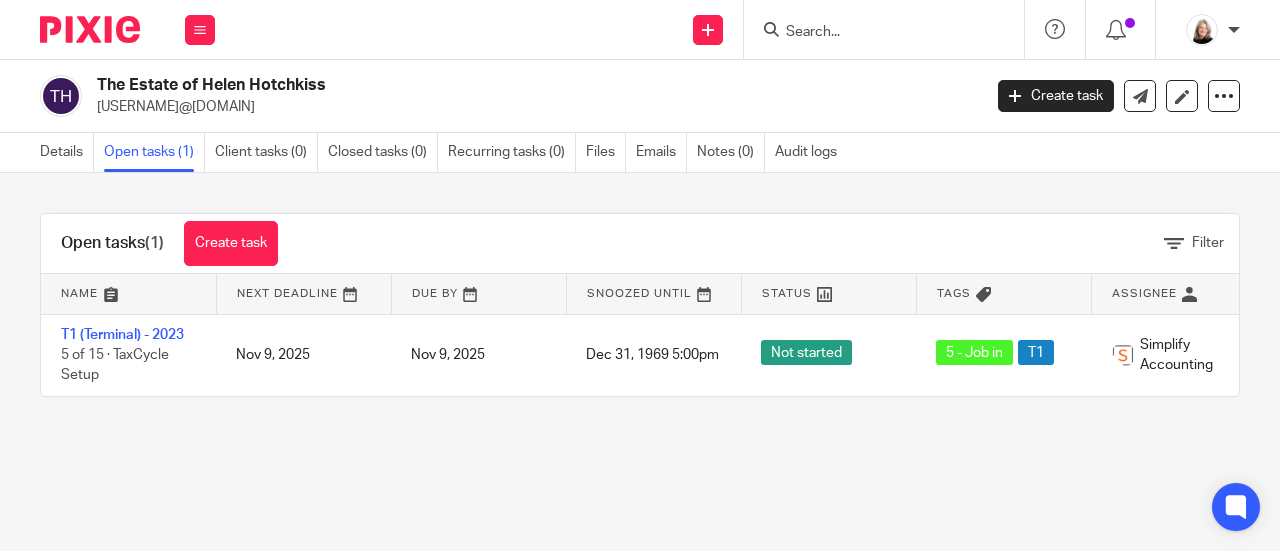 scroll, scrollTop: 0, scrollLeft: 0, axis: both 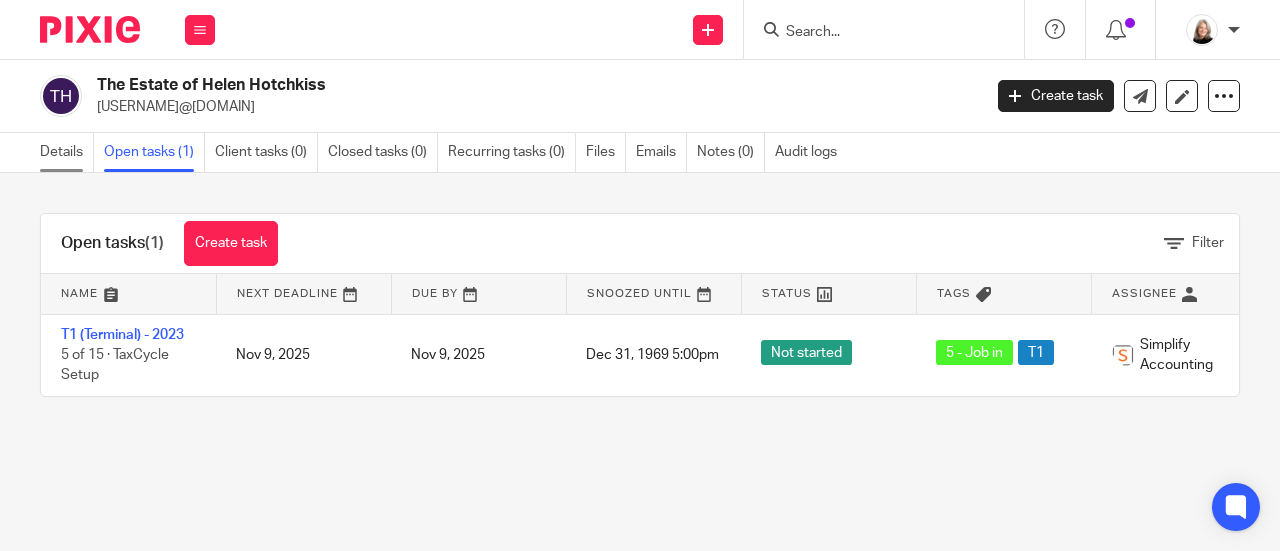 click on "Details" at bounding box center [67, 152] 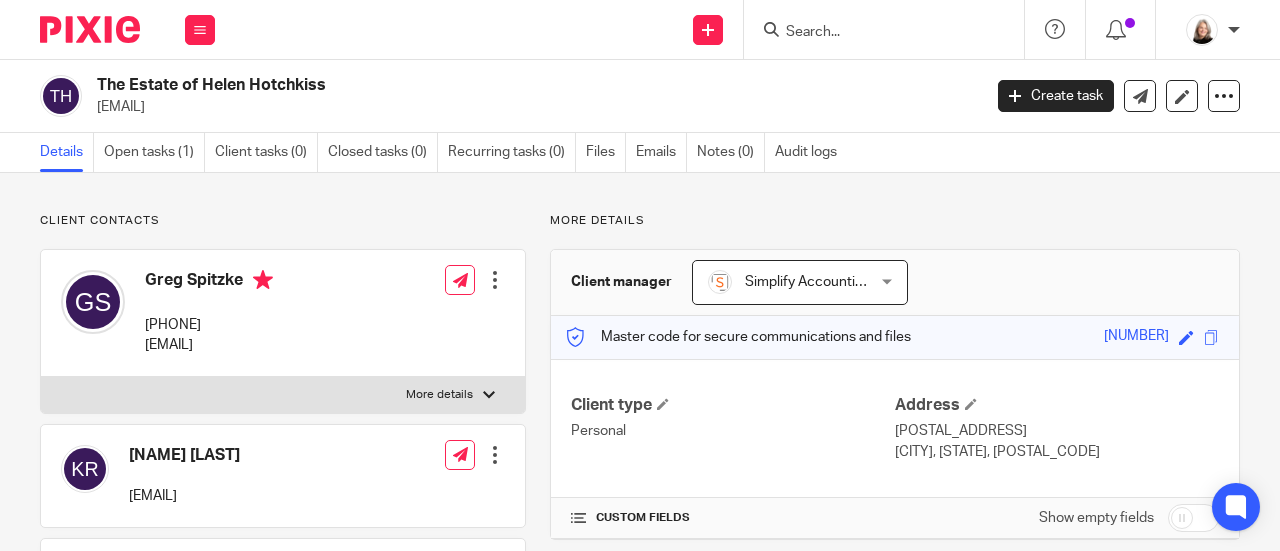 scroll, scrollTop: 0, scrollLeft: 0, axis: both 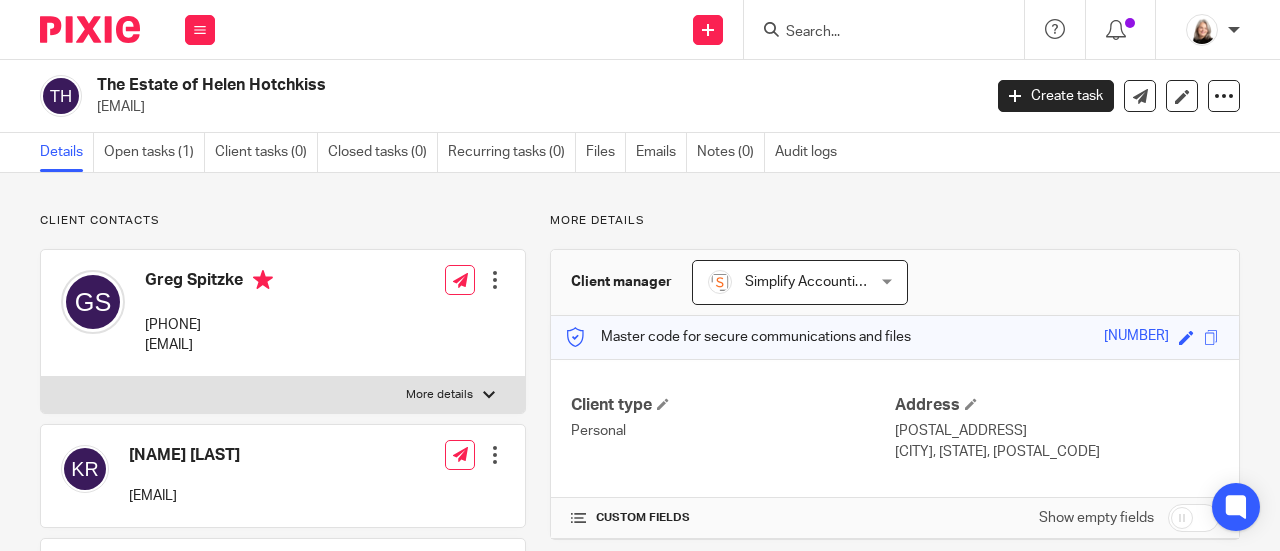 drag, startPoint x: 141, startPoint y: 349, endPoint x: 310, endPoint y: 353, distance: 169.04733 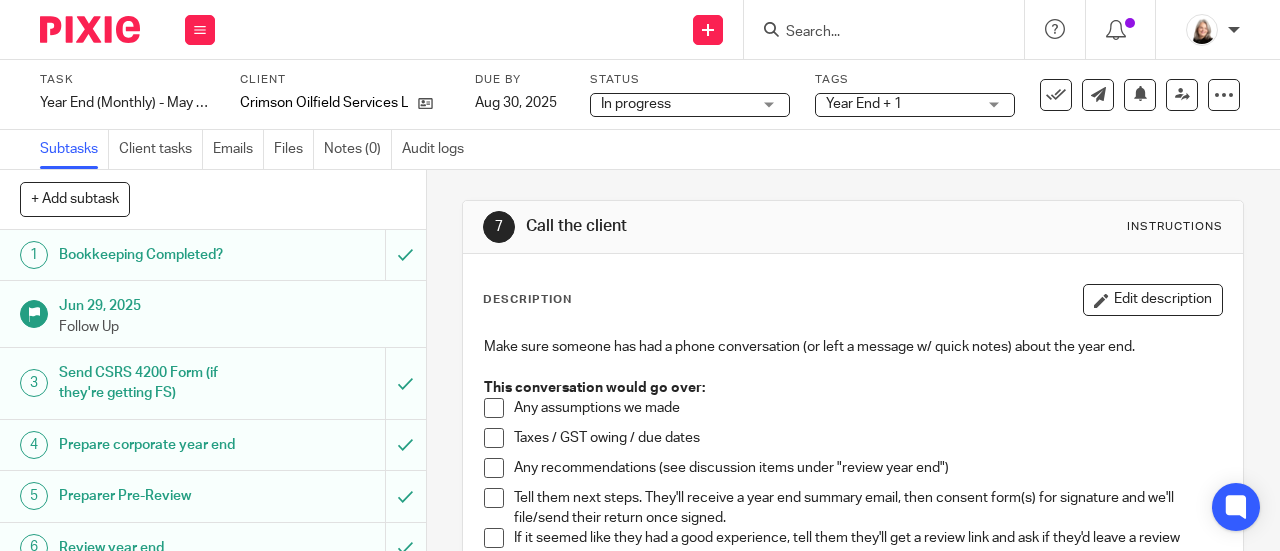 scroll, scrollTop: 0, scrollLeft: 0, axis: both 